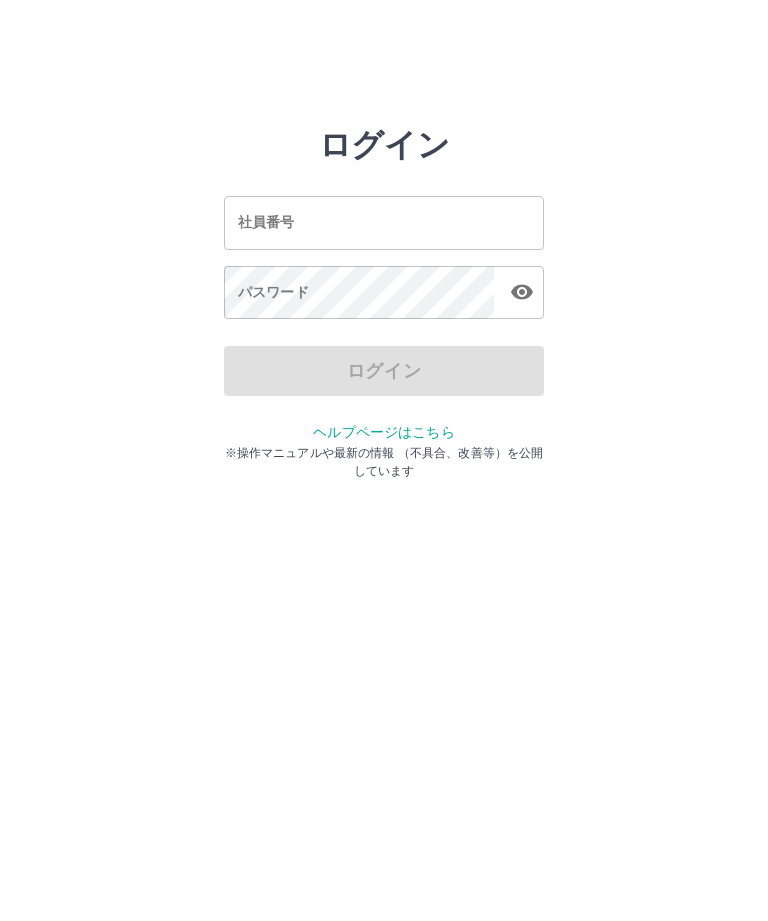 click on "社員番号" at bounding box center [384, 222] 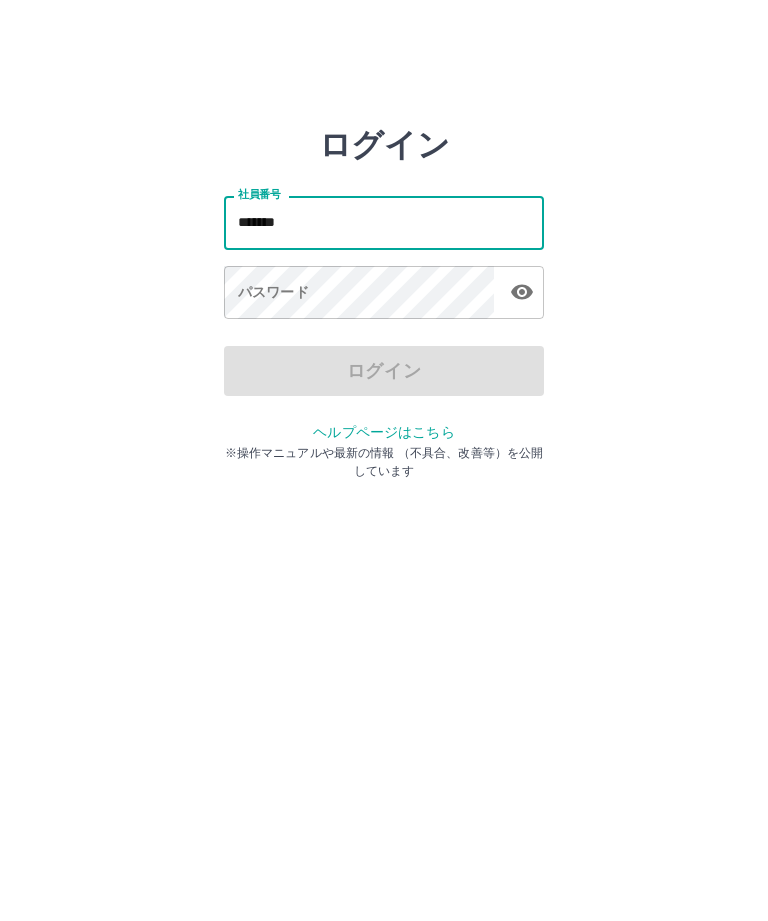 type on "*******" 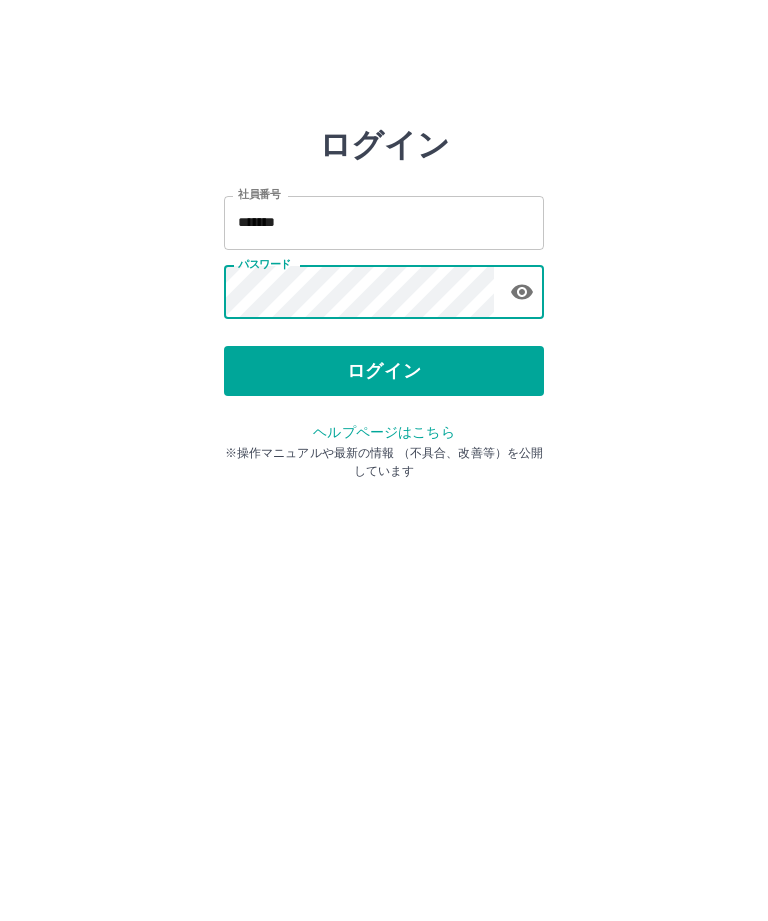 click on "ログイン" at bounding box center (384, 371) 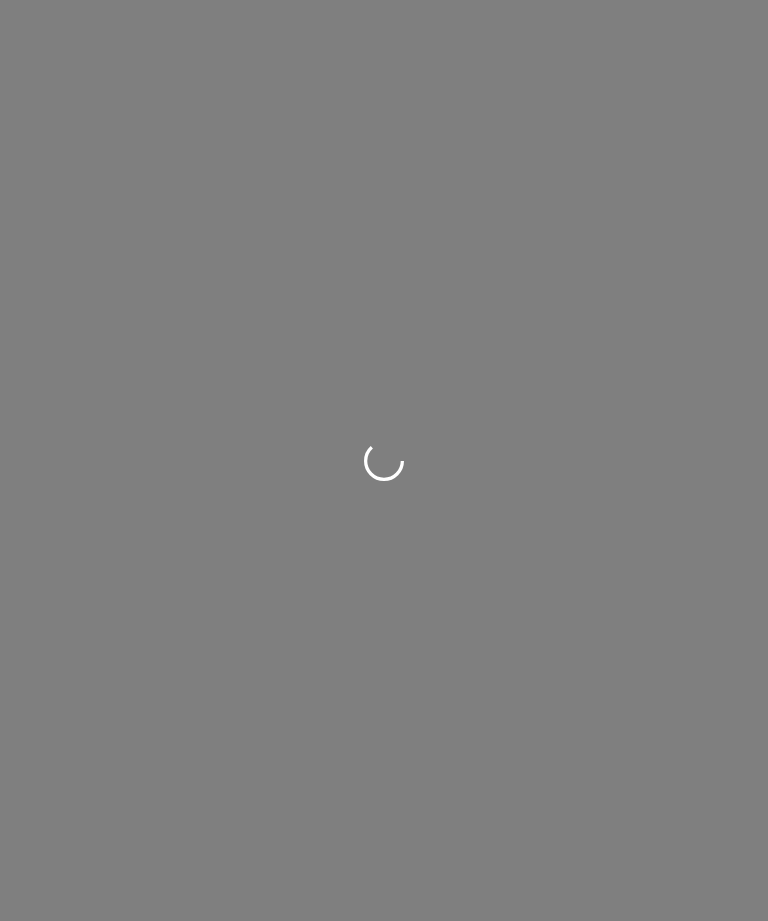 scroll, scrollTop: 0, scrollLeft: 0, axis: both 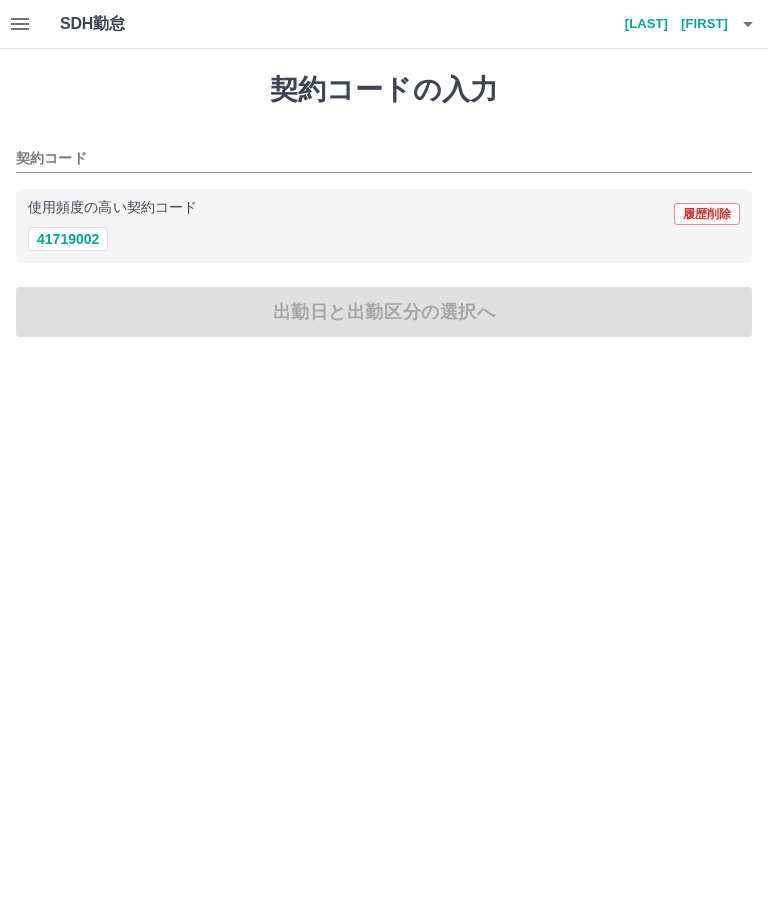 click on "41719002" at bounding box center [68, 239] 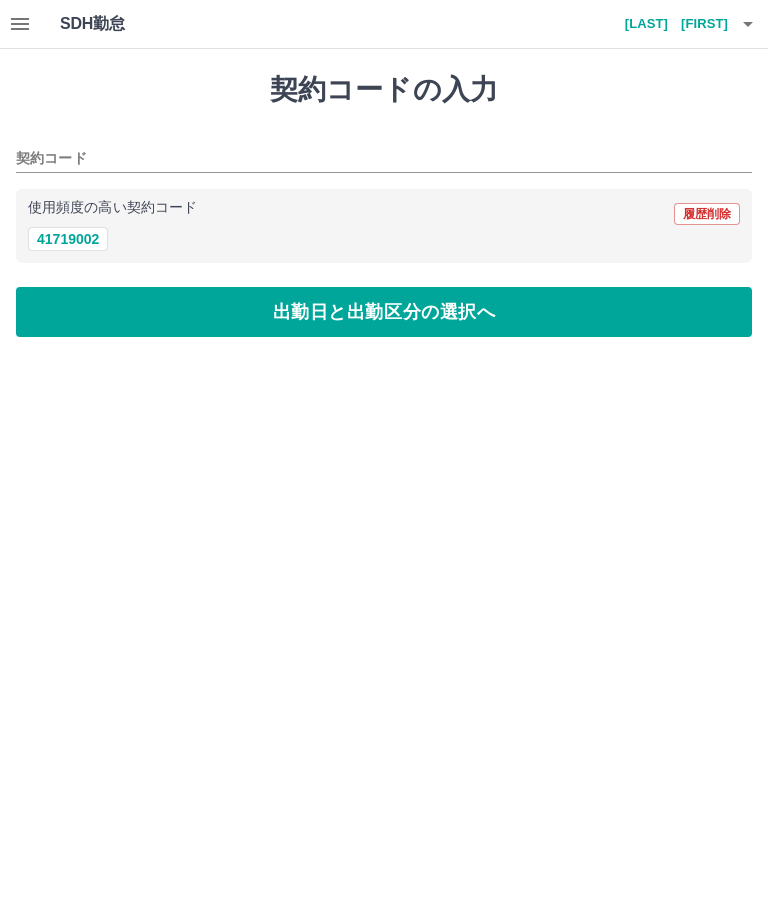 type on "********" 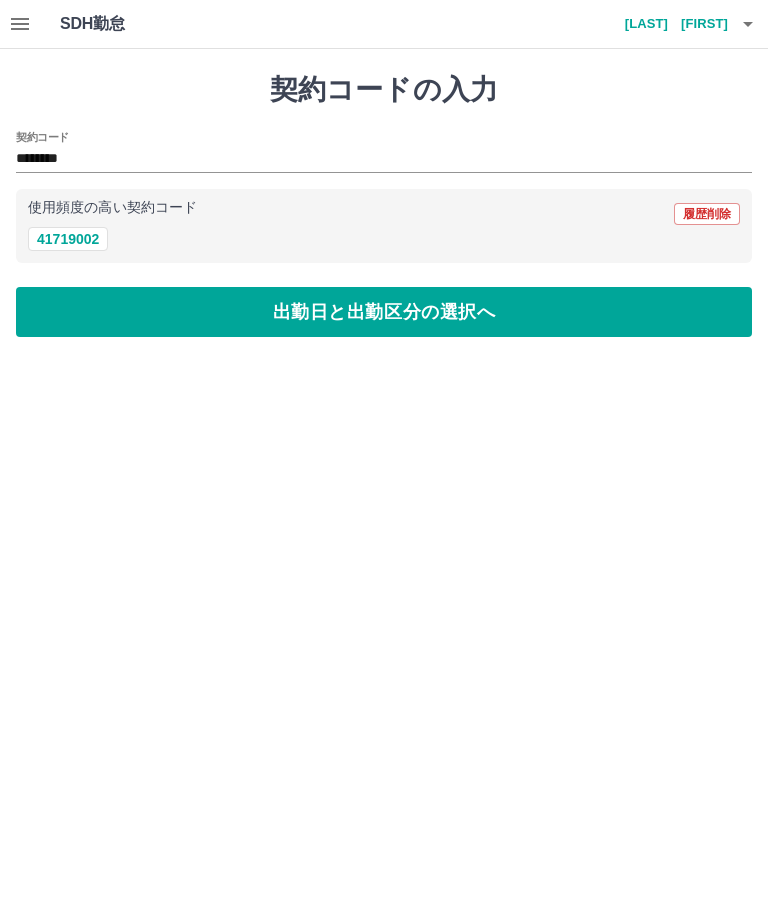 click on "出勤日と出勤区分の選択へ" at bounding box center [384, 312] 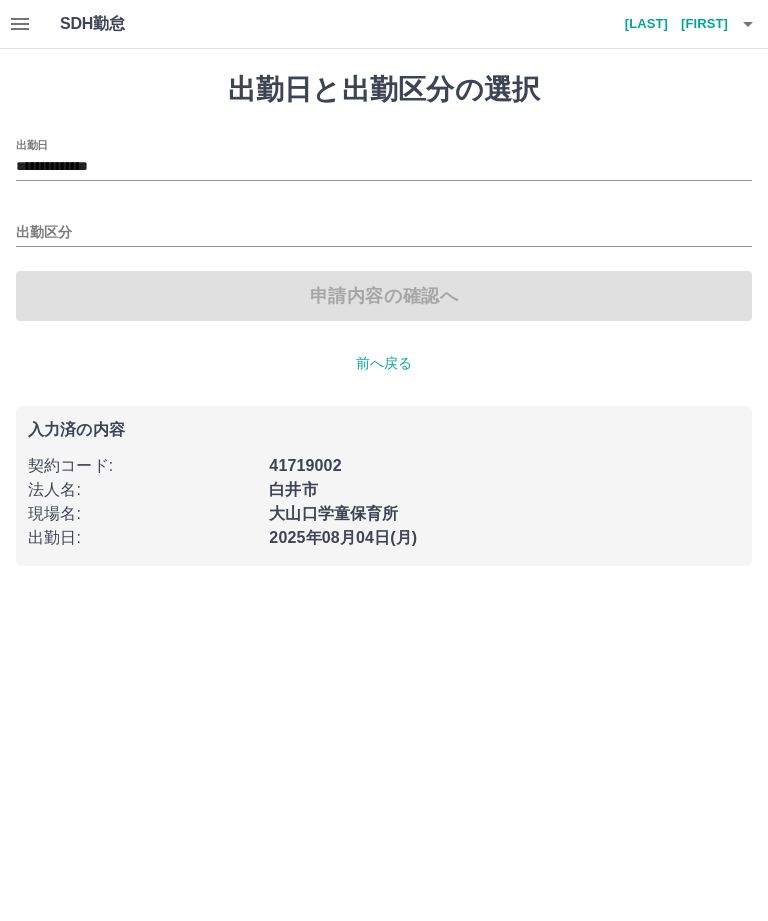 click on "出勤区分" at bounding box center [384, 226] 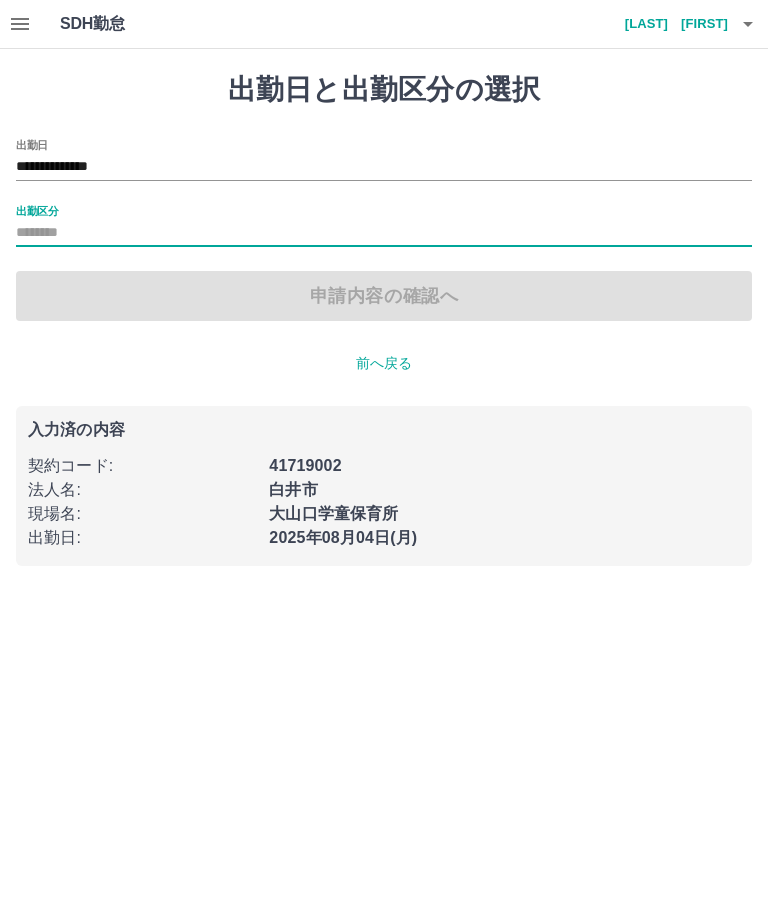 click on "出勤区分" at bounding box center [384, 226] 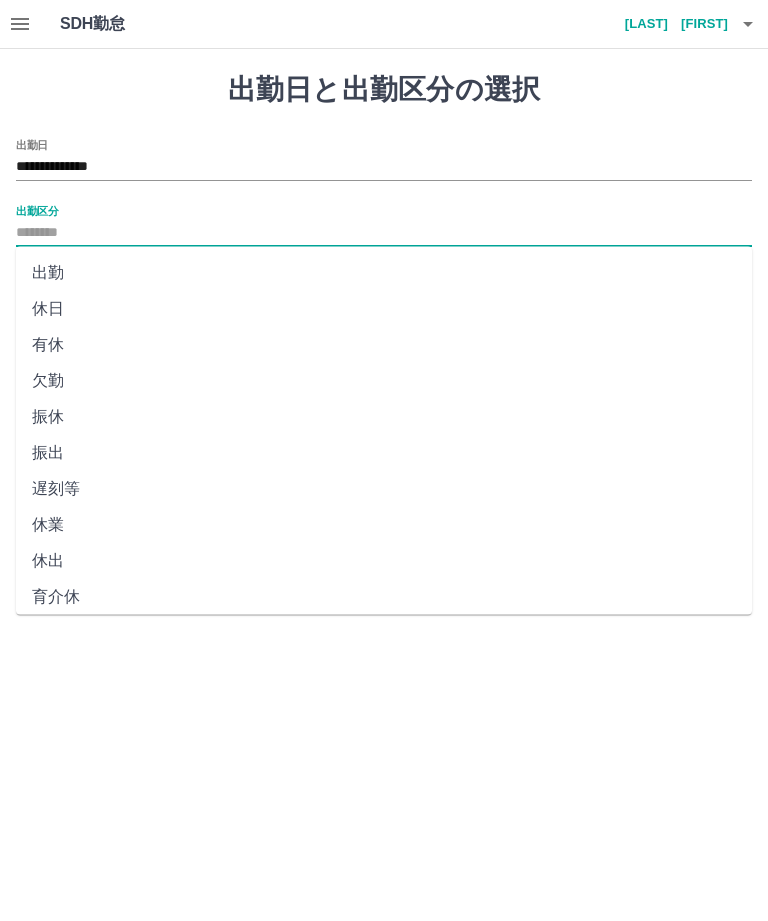 click on "出勤" at bounding box center (384, 273) 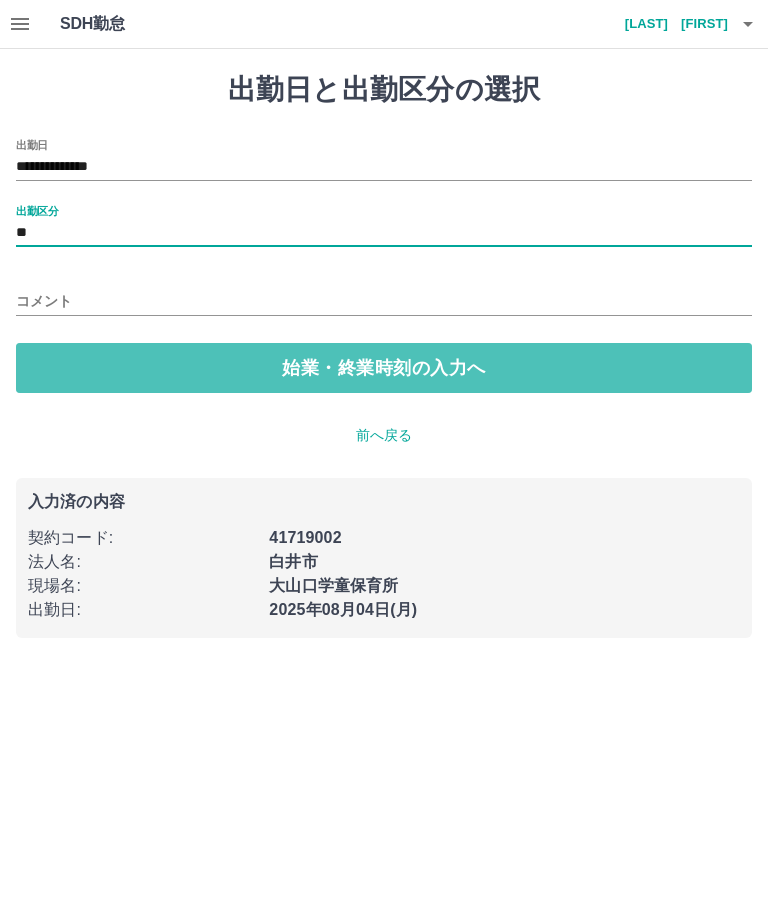 click on "始業・終業時刻の入力へ" at bounding box center (384, 368) 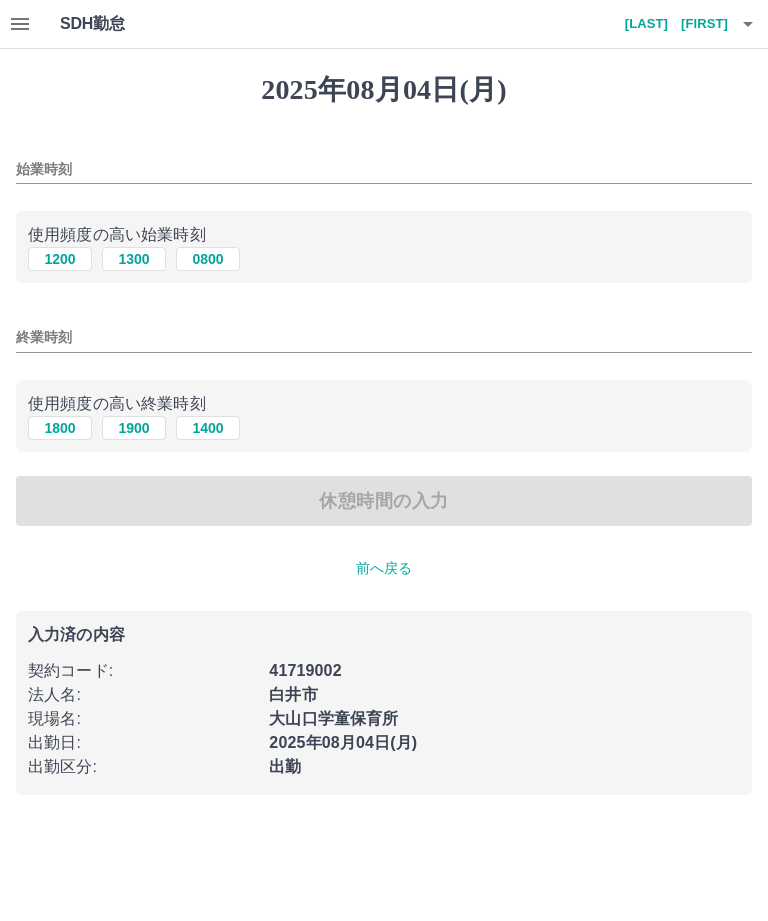click on "始業時刻" at bounding box center [384, 169] 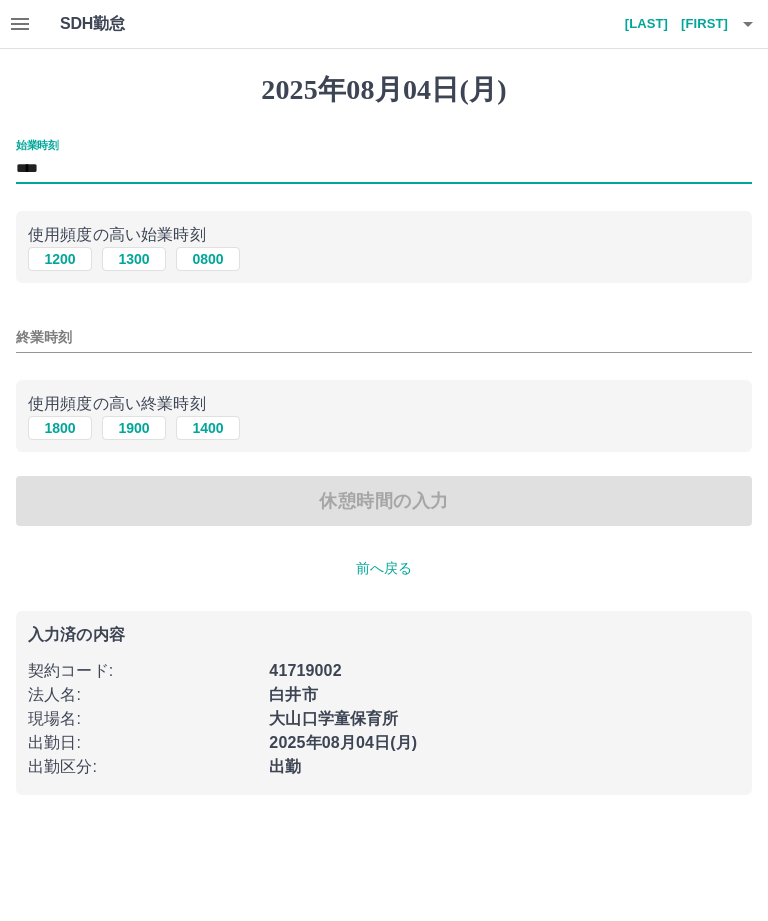 type on "****" 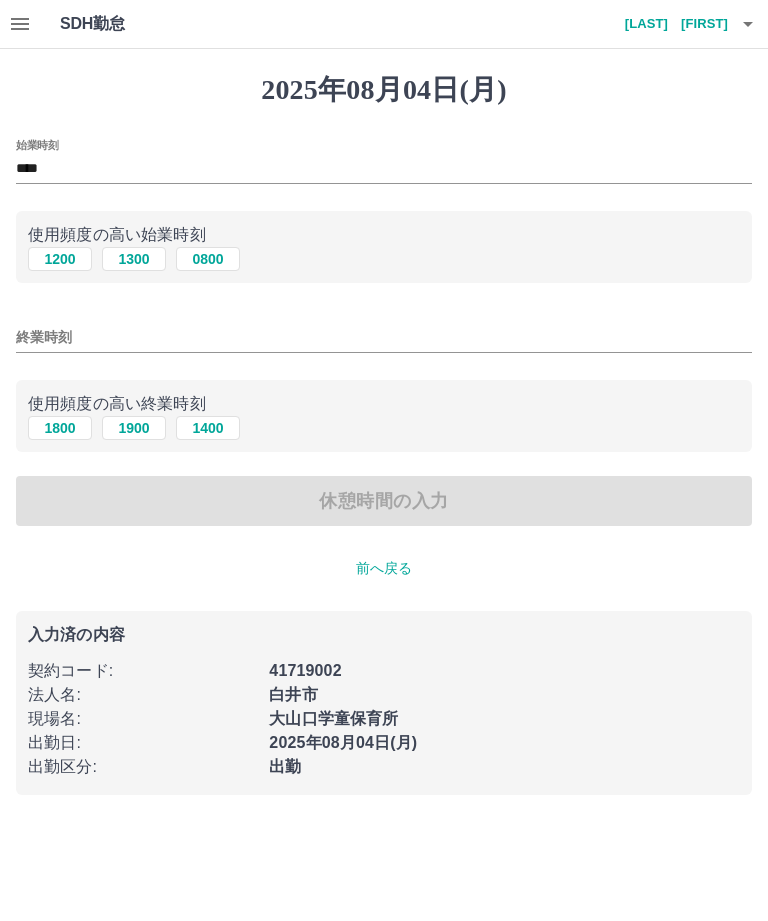 click on "終業時刻" at bounding box center [384, 337] 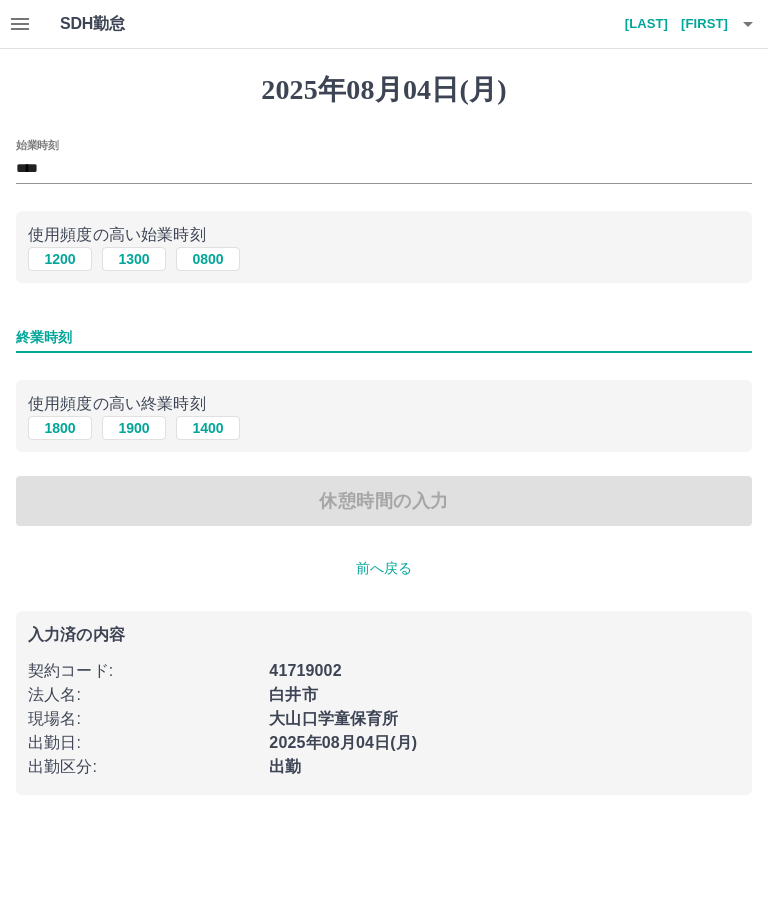 type on "*" 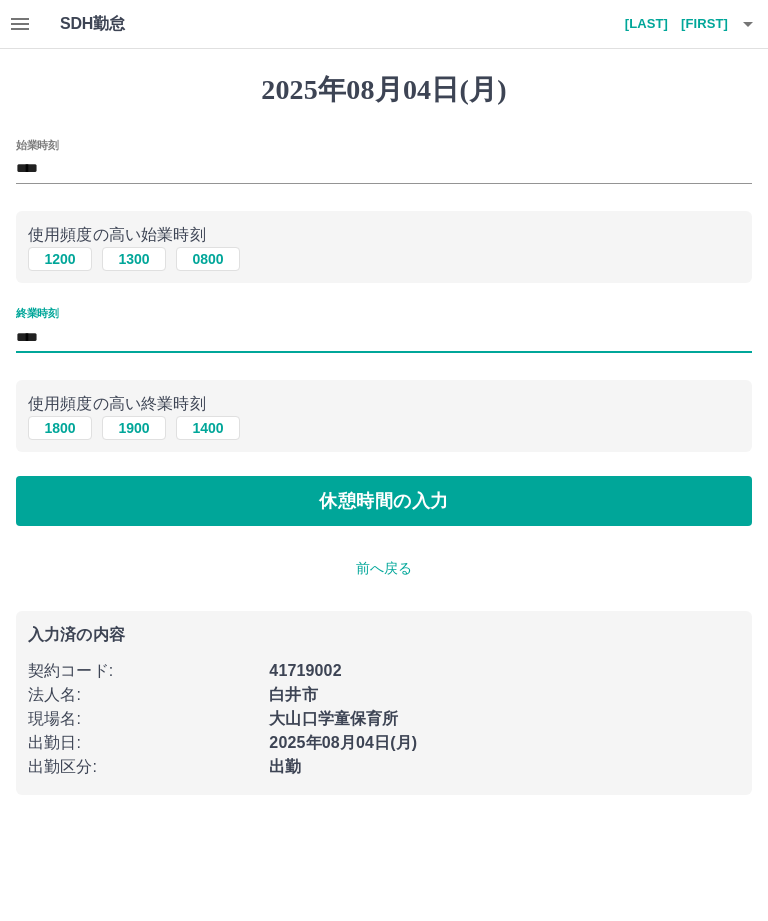 type on "****" 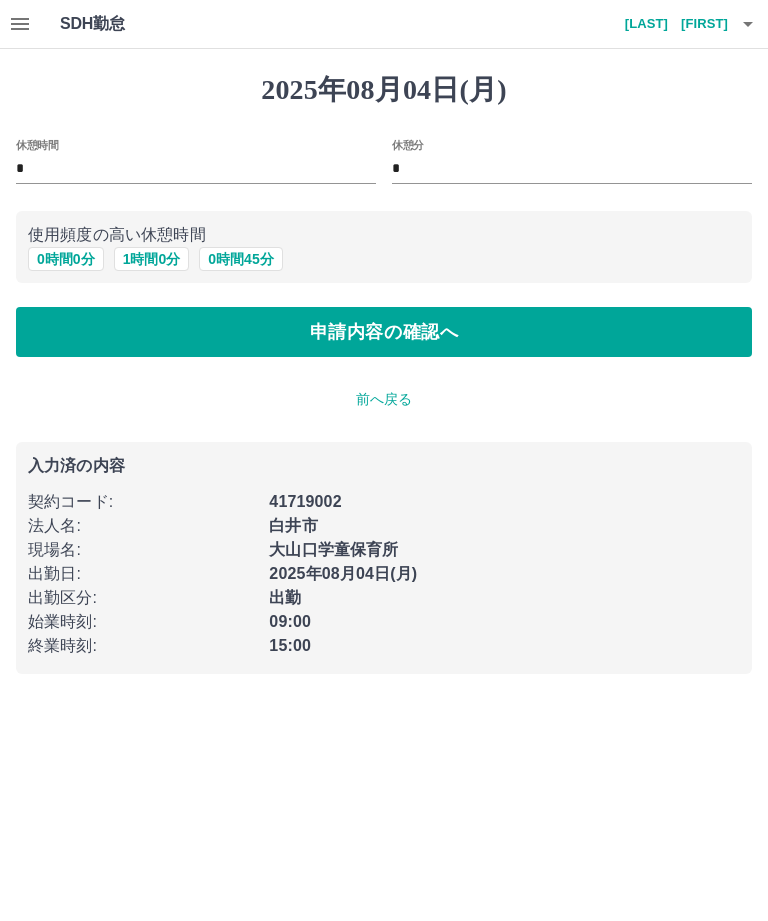 click on "0 時間 0 分" at bounding box center [66, 259] 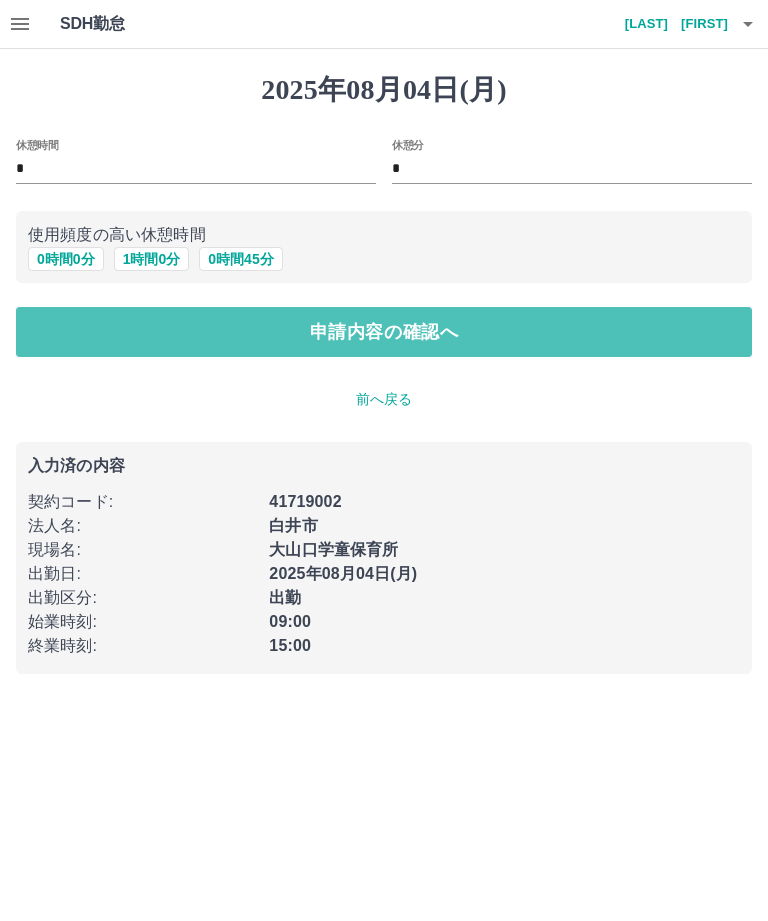 click on "申請内容の確認へ" at bounding box center (384, 332) 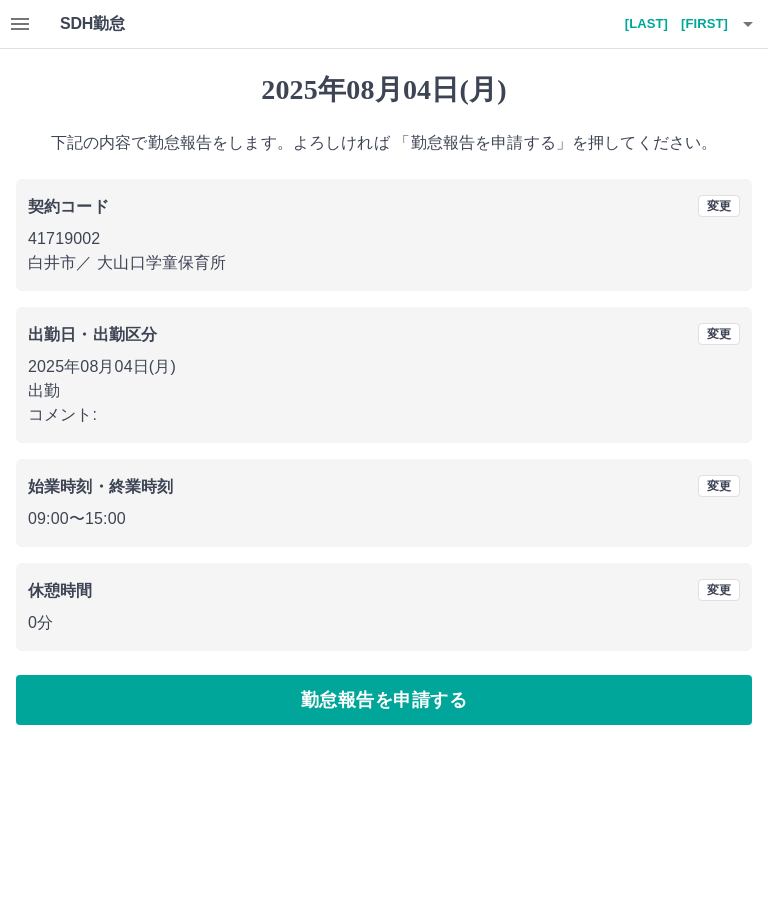 click on "勤怠報告を申請する" at bounding box center [384, 700] 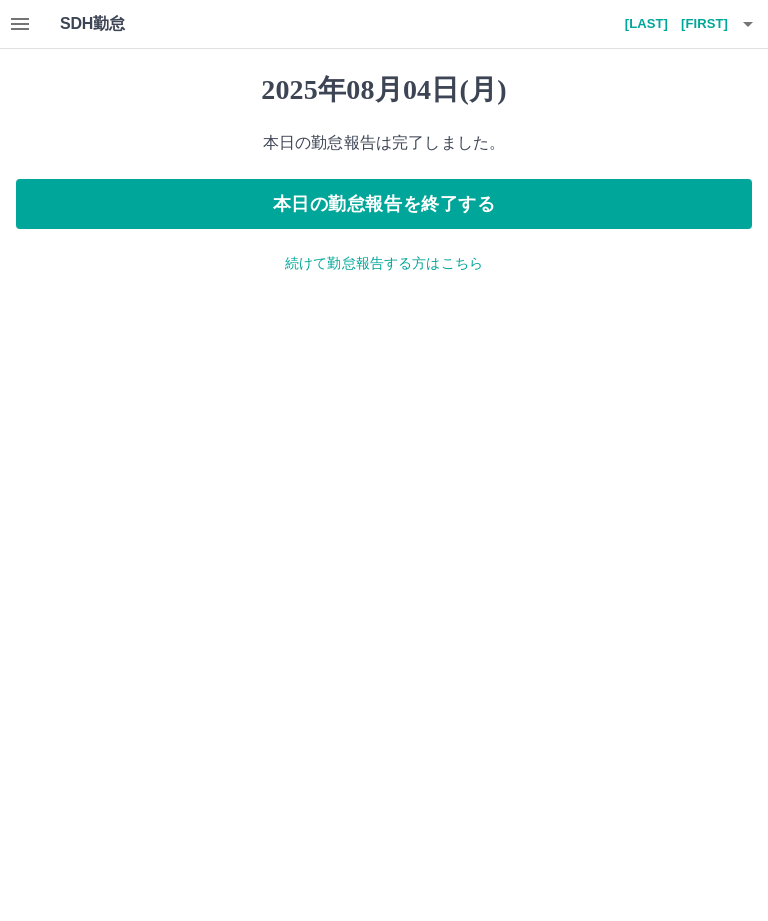 click on "本日の勤怠報告を終了する" at bounding box center (384, 204) 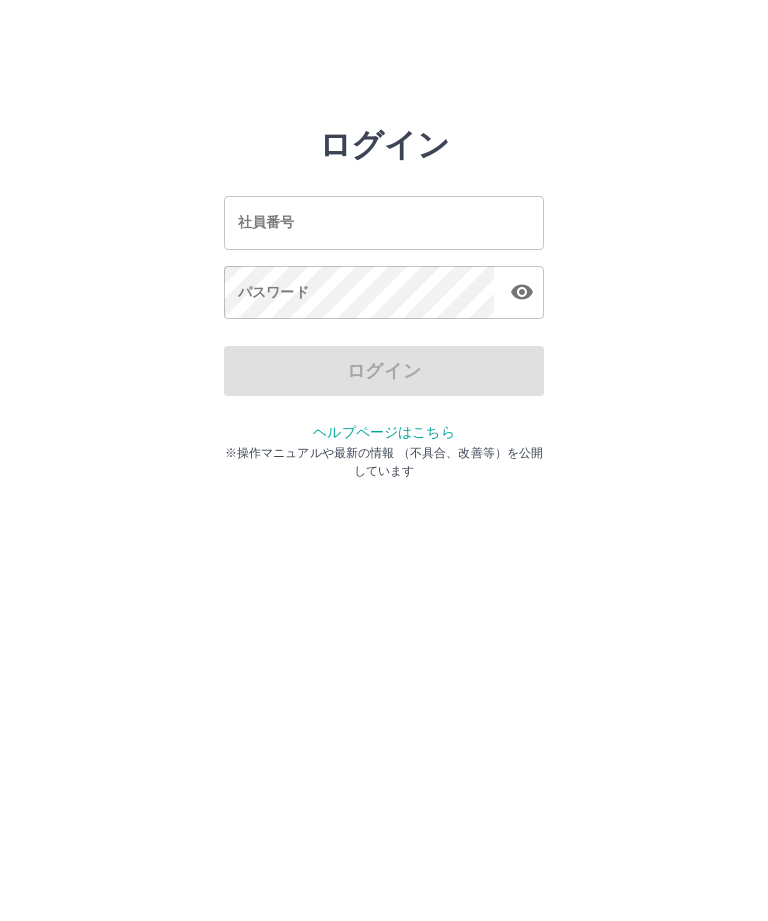 scroll, scrollTop: 0, scrollLeft: 0, axis: both 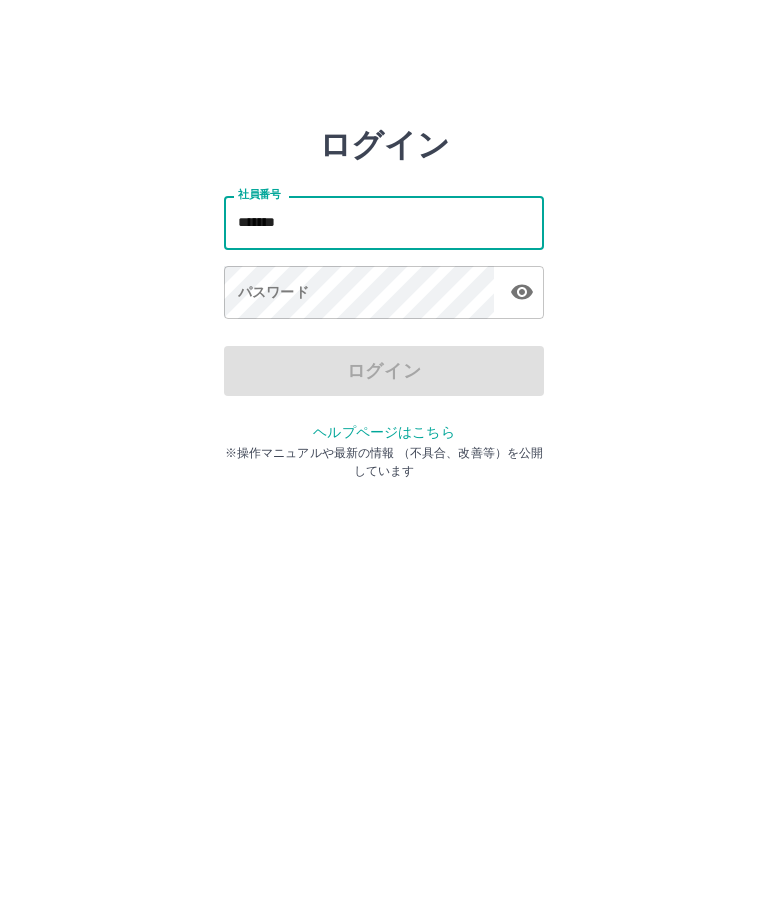 type on "*******" 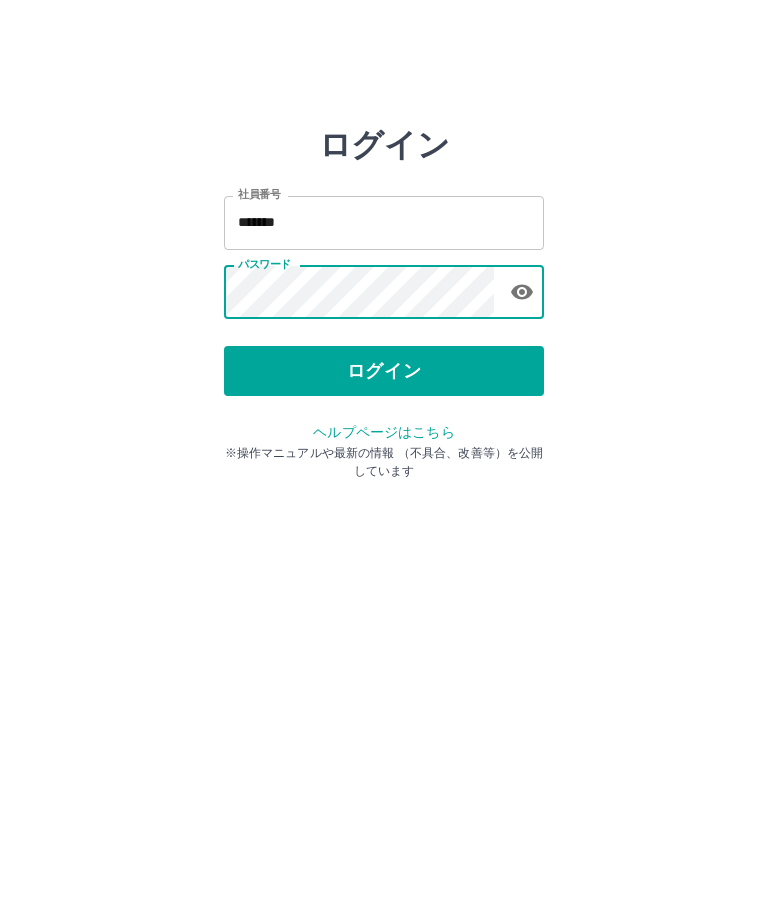 click on "ログイン" at bounding box center [384, 371] 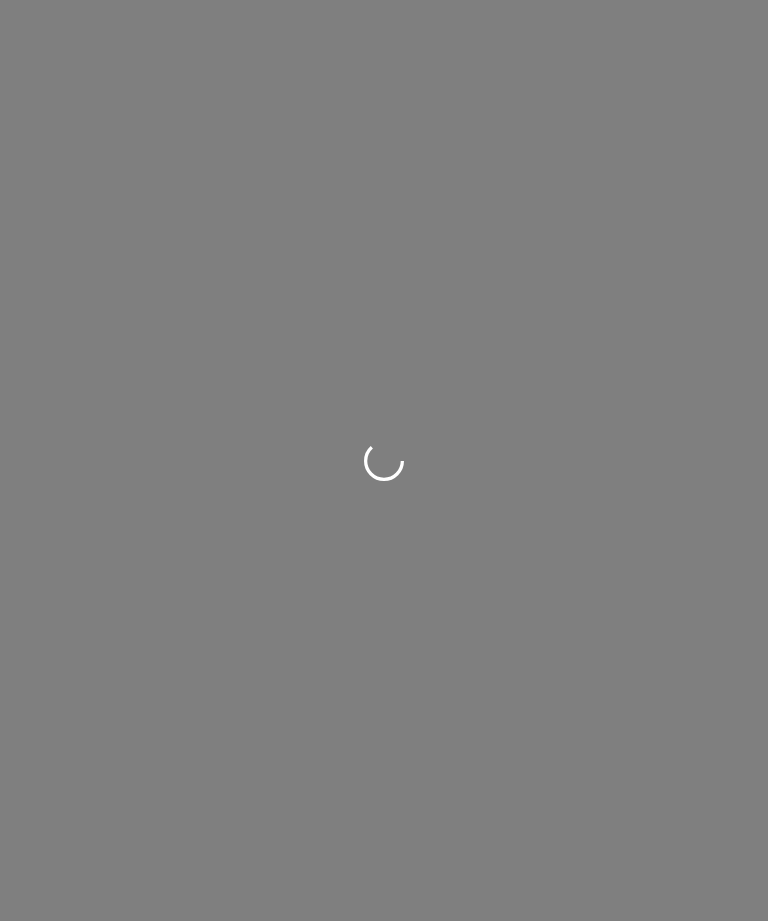 scroll, scrollTop: 0, scrollLeft: 0, axis: both 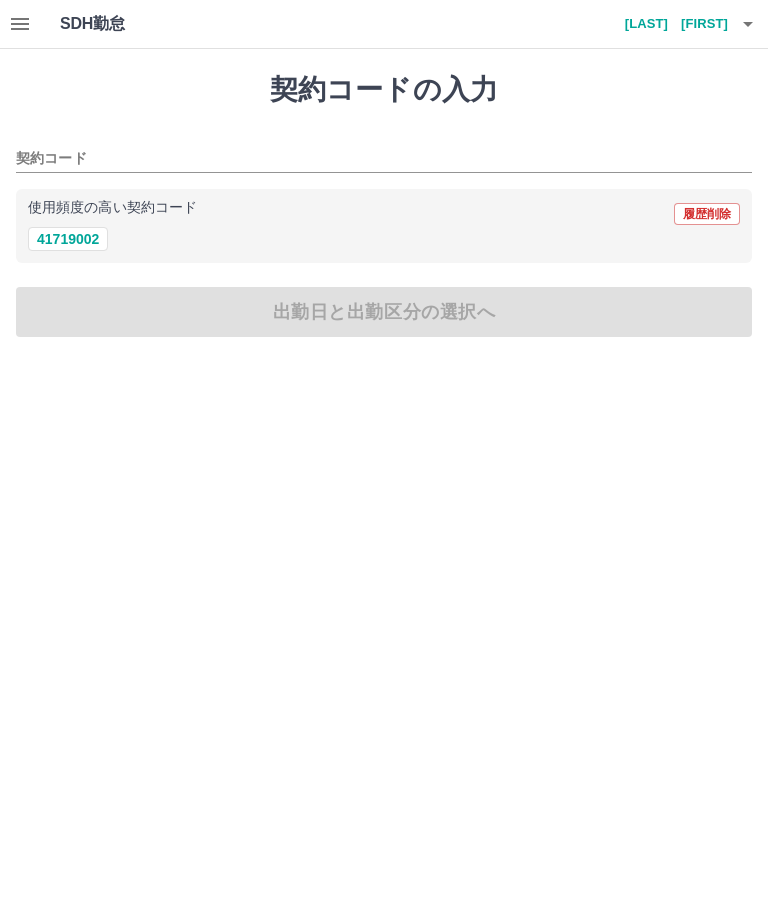 click on "41719002" at bounding box center (68, 239) 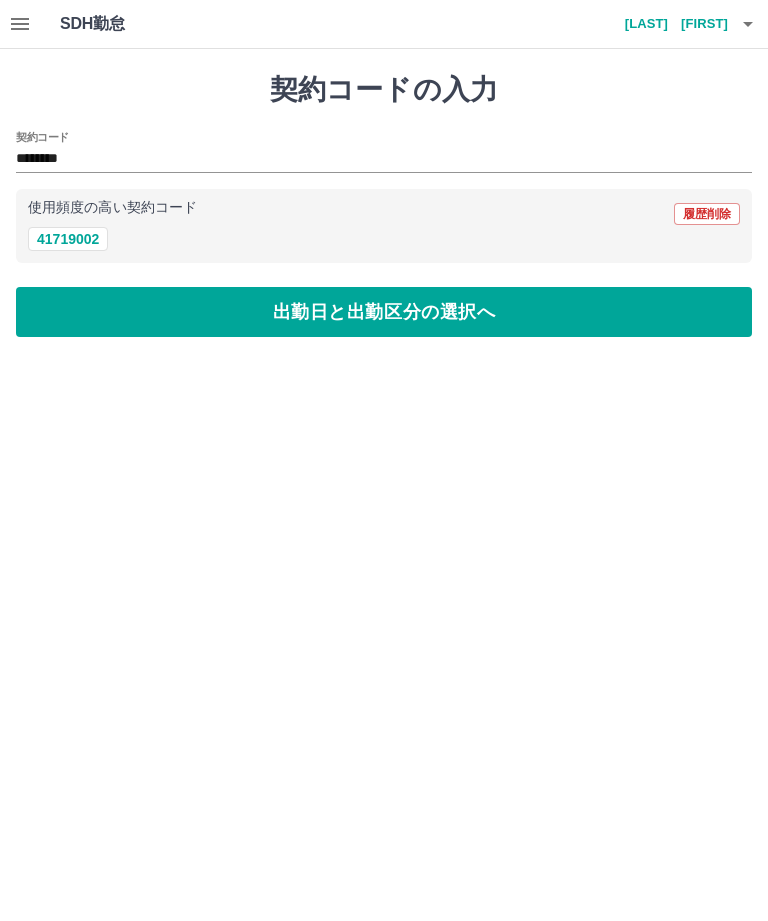 click on "出勤日と出勤区分の選択へ" at bounding box center [384, 312] 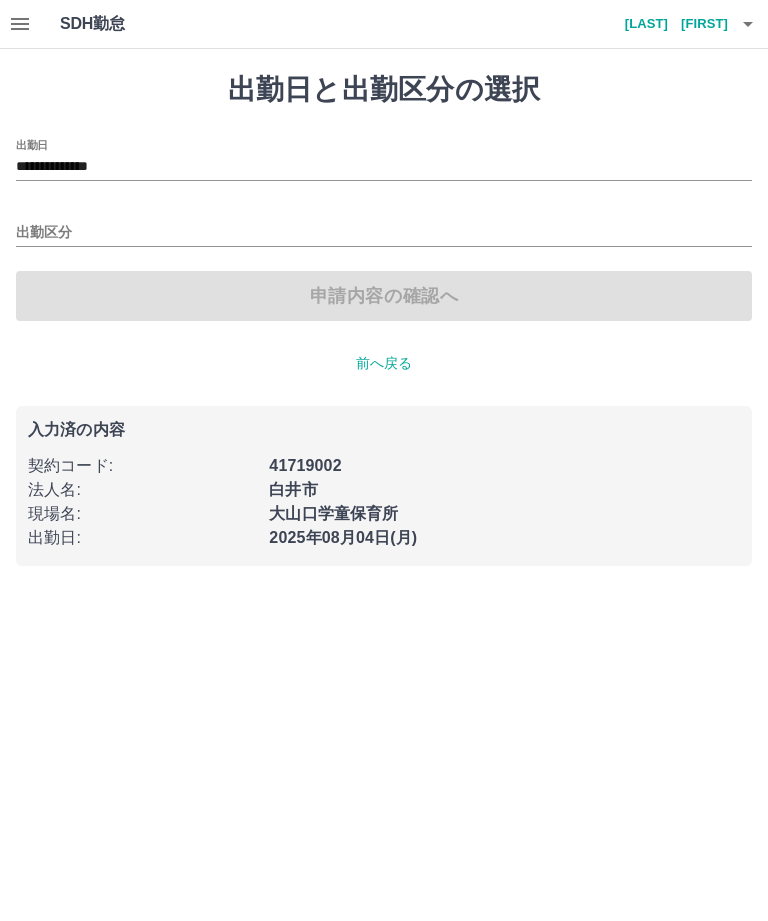 click on "**********" at bounding box center [384, 167] 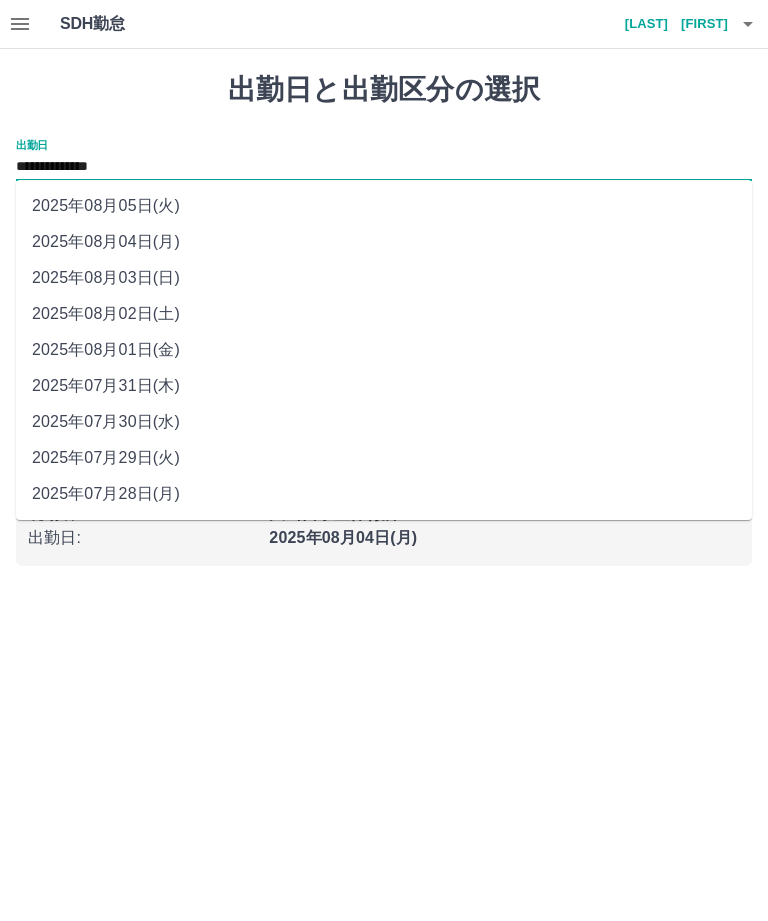 click on "2025年08月05日(火)" at bounding box center [384, 206] 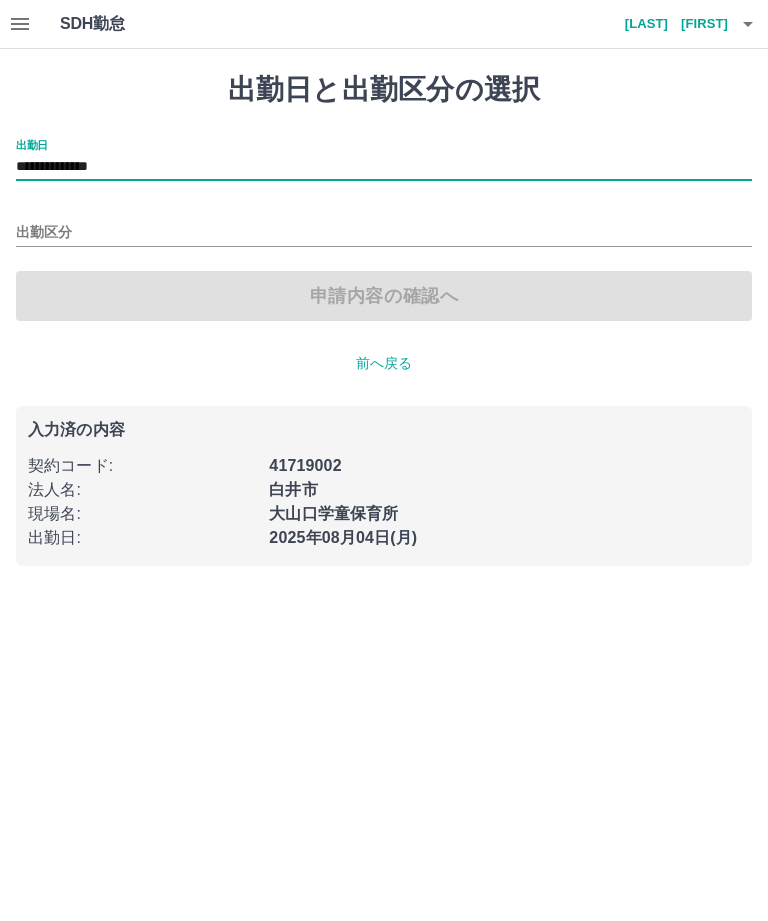 click on "出勤区分" at bounding box center [384, 233] 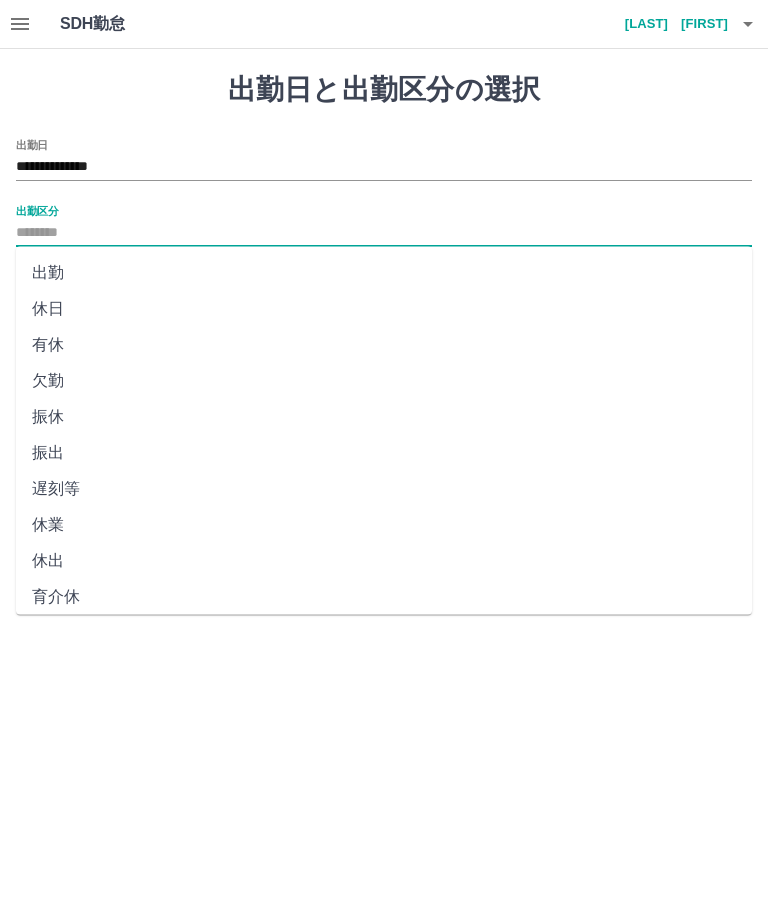 click on "休日" at bounding box center (384, 309) 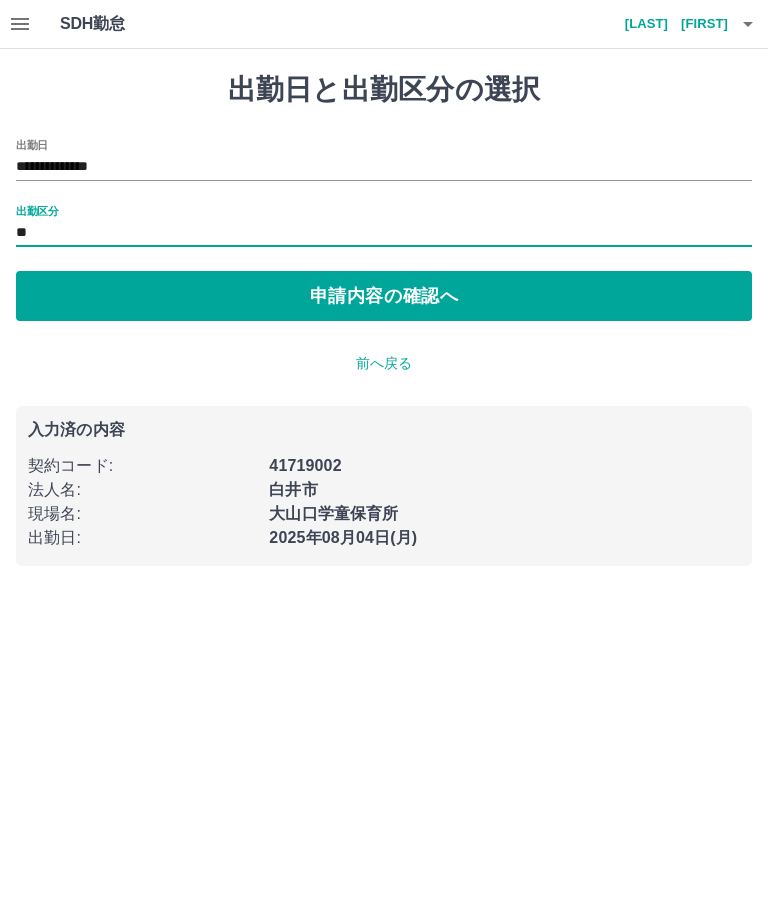 click on "申請内容の確認へ" at bounding box center [384, 296] 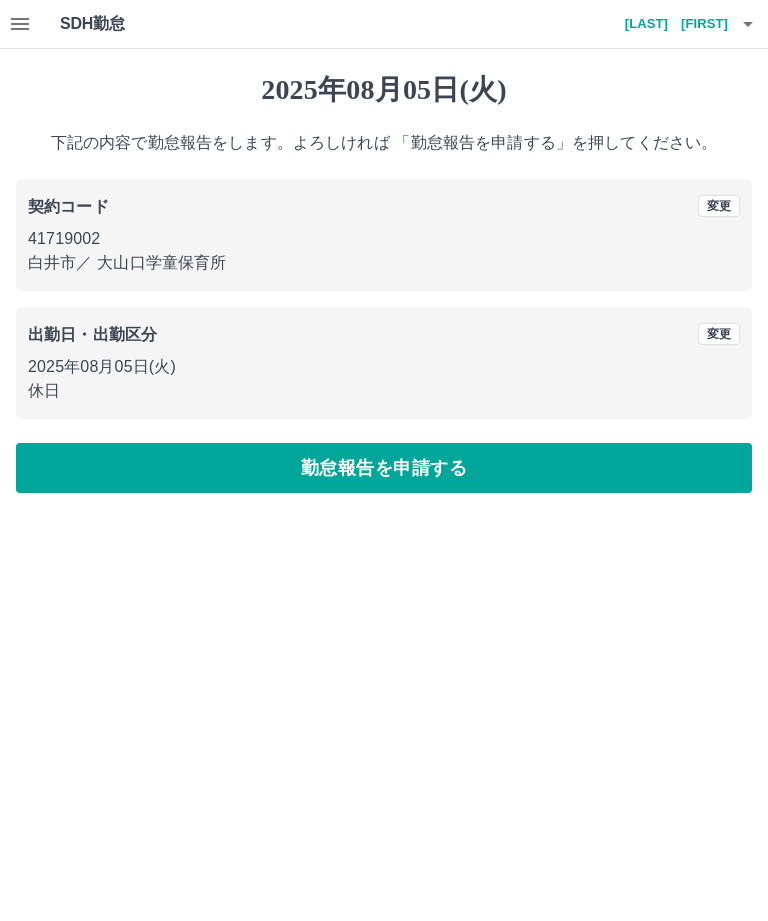 click on "勤怠報告を申請する" at bounding box center [384, 468] 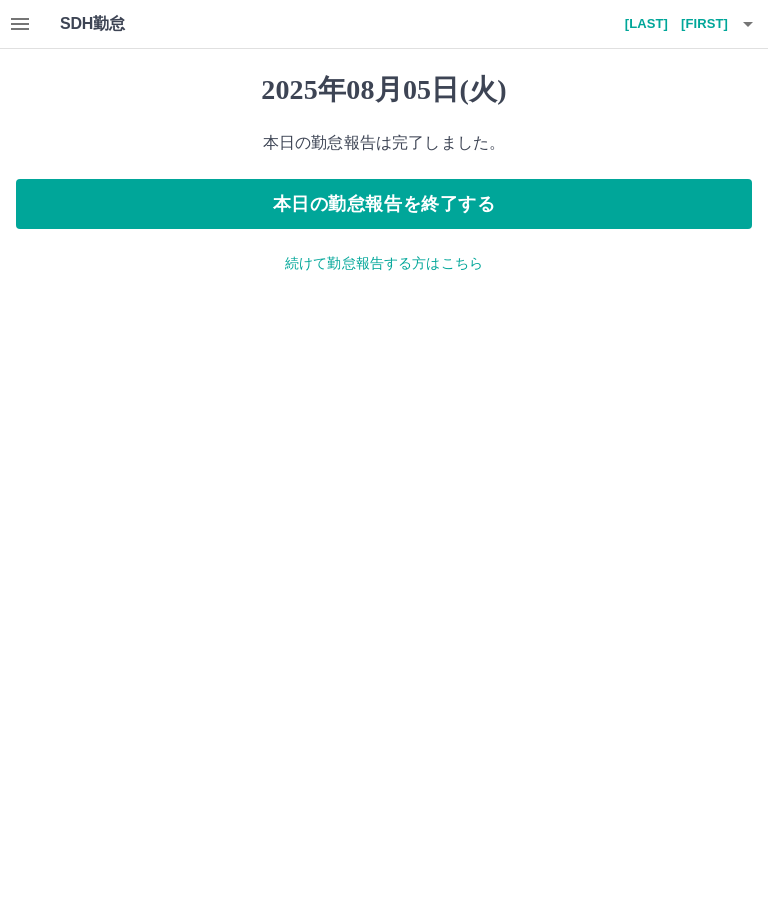 click on "続けて勤怠報告する方はこちら" at bounding box center (384, 263) 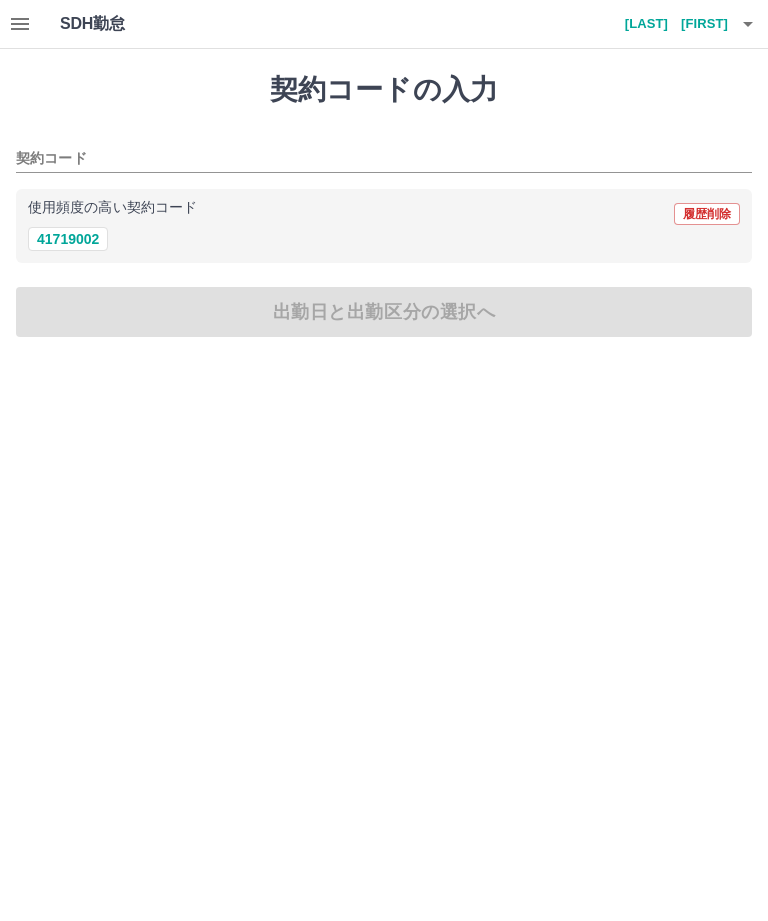 click on "41719002" at bounding box center (68, 239) 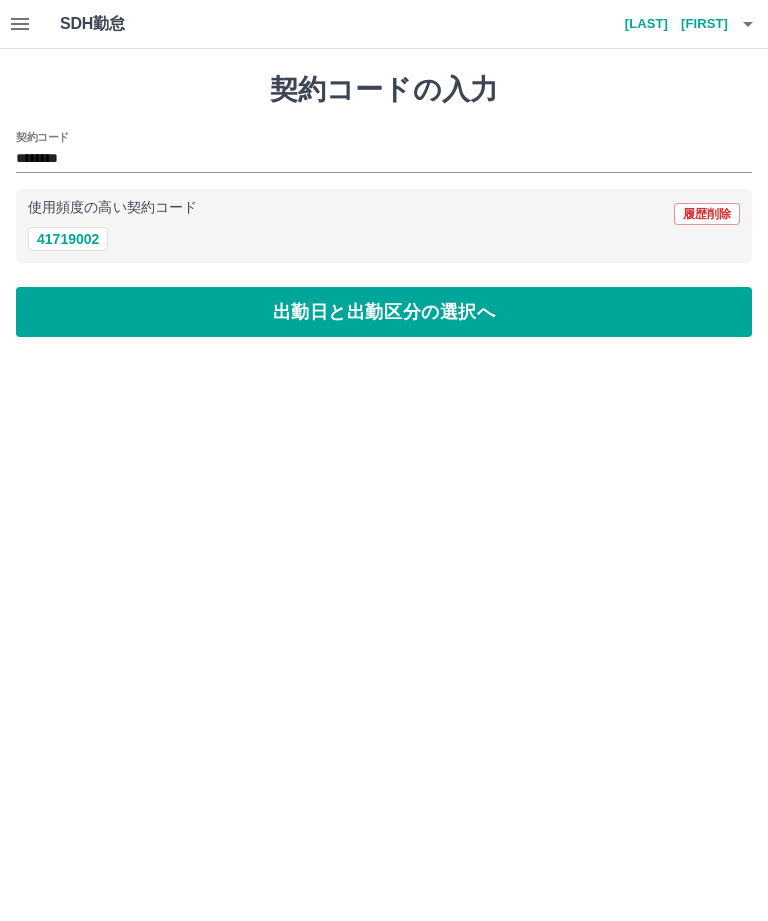 click on "出勤日と出勤区分の選択へ" at bounding box center (384, 312) 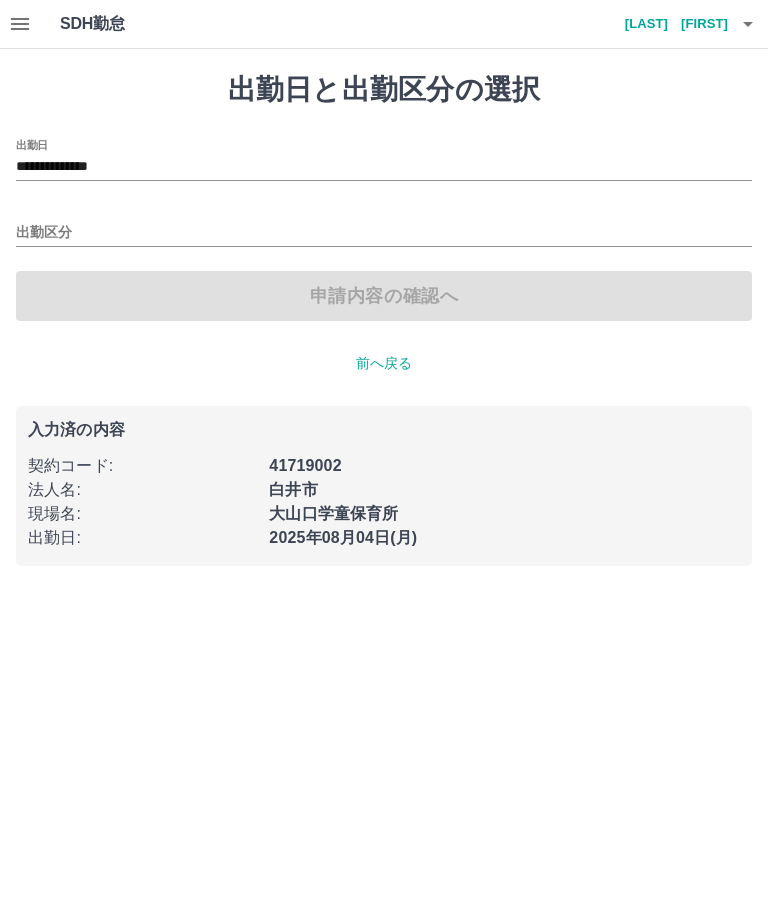 click on "**********" at bounding box center (384, 167) 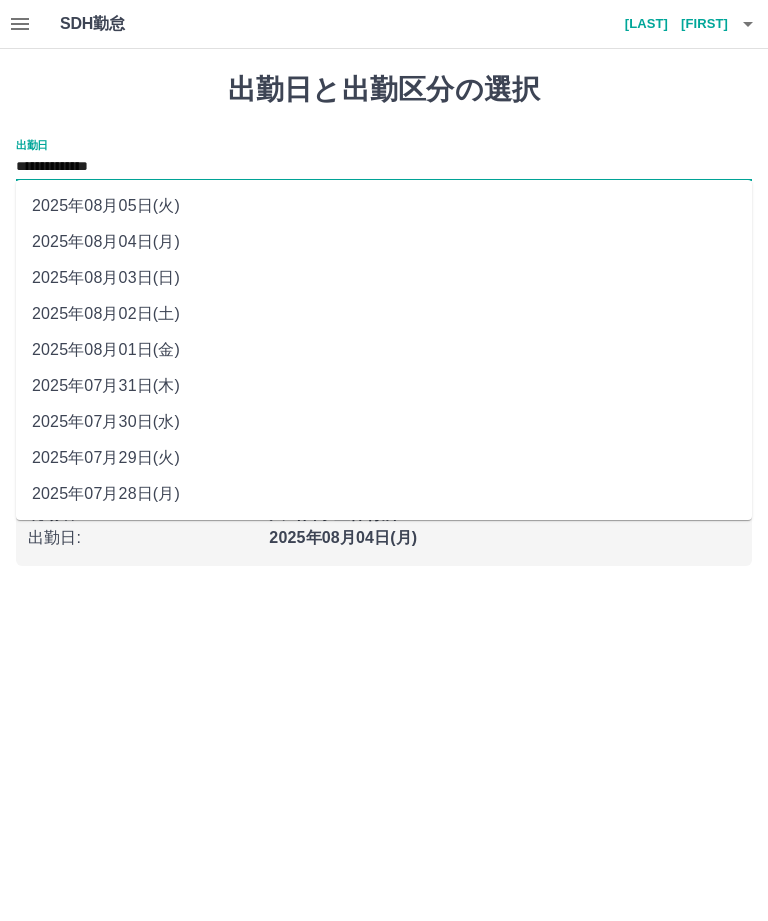 click on "2025年08月03日(日)" at bounding box center [384, 278] 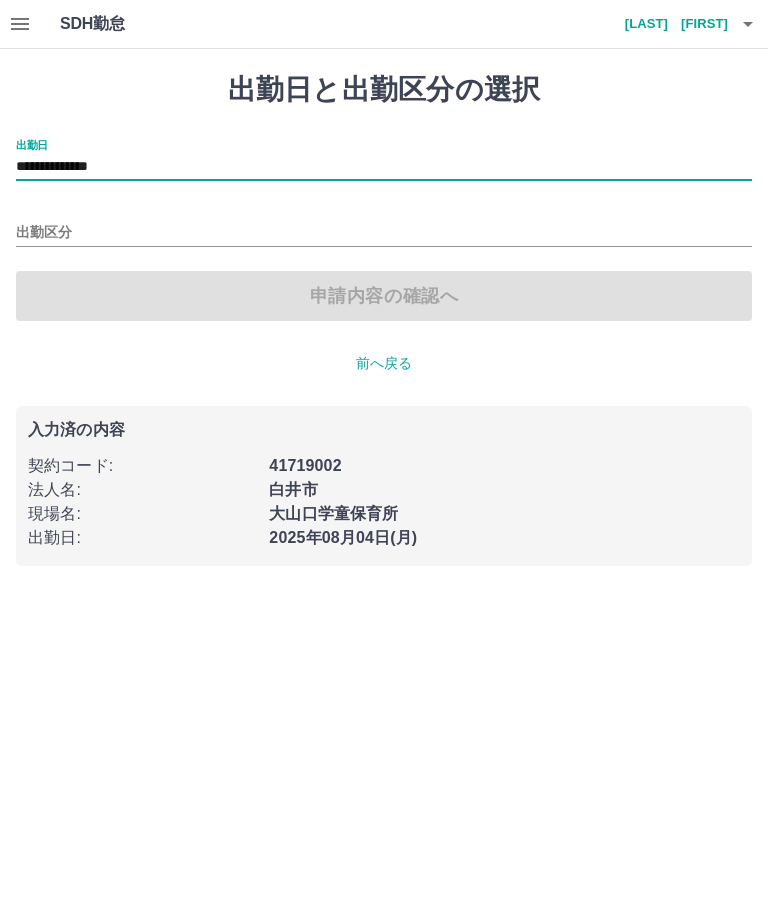 type on "**********" 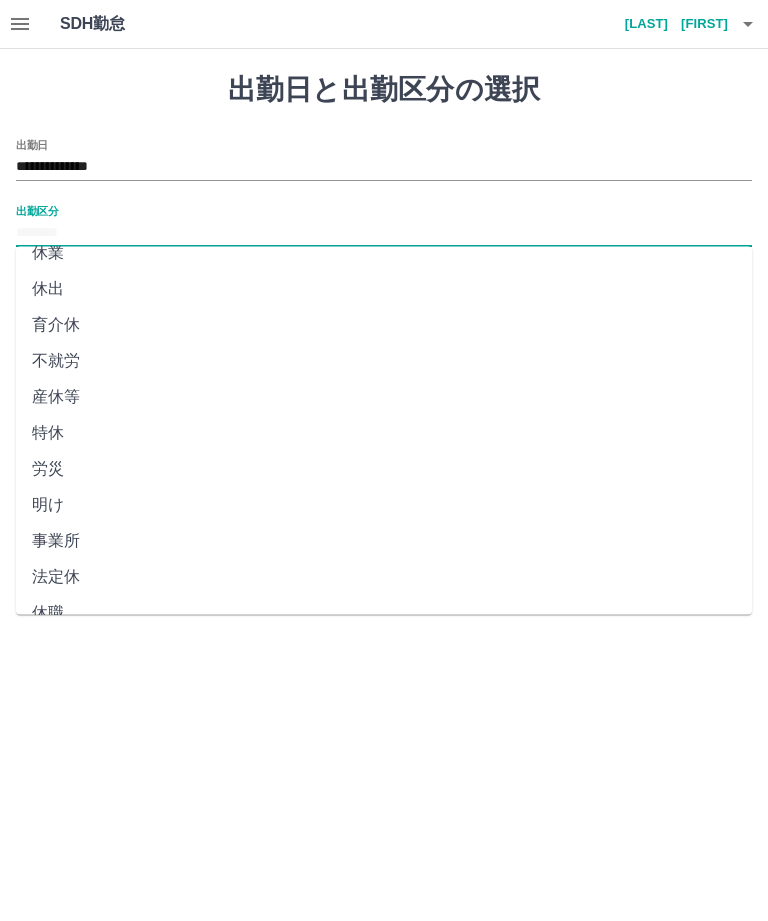scroll, scrollTop: 270, scrollLeft: 0, axis: vertical 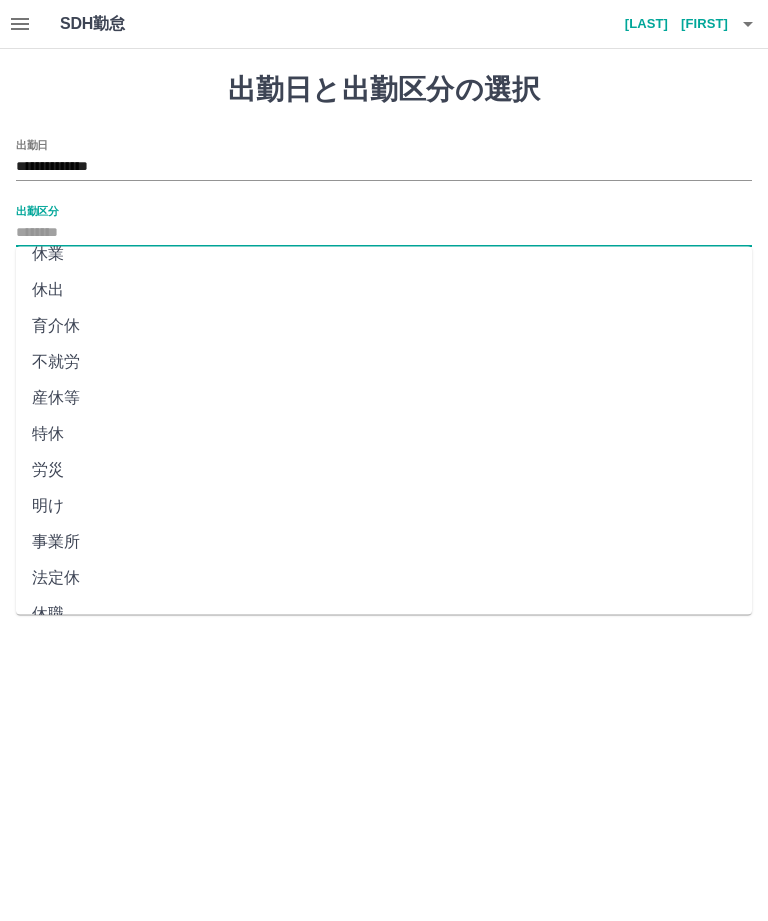 click on "法定休" at bounding box center (384, 579) 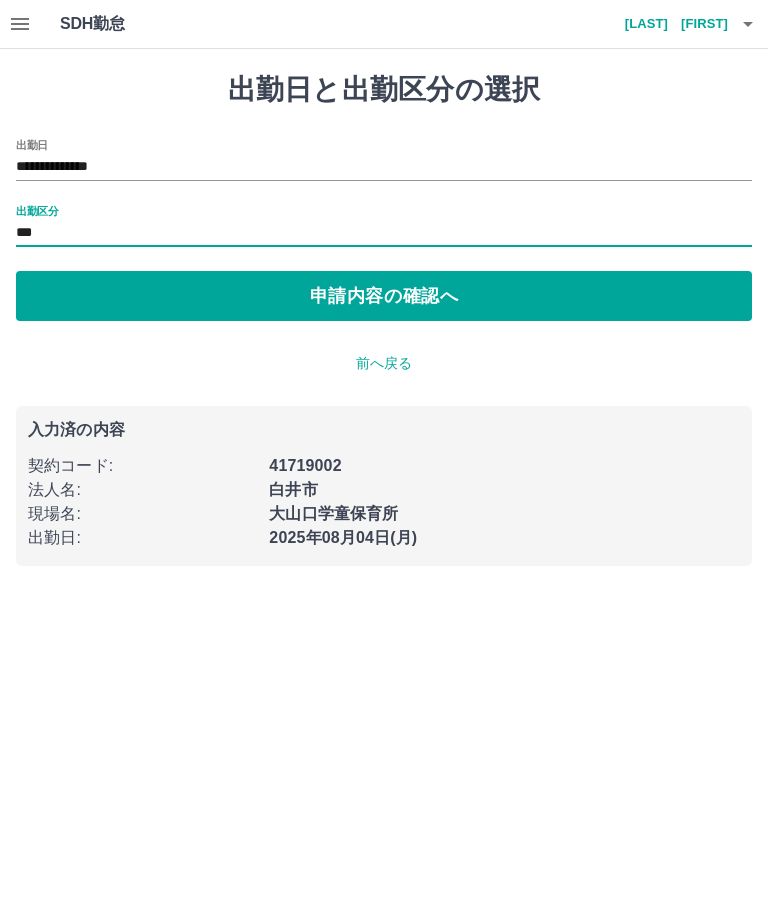 click on "申請内容の確認へ" at bounding box center [384, 296] 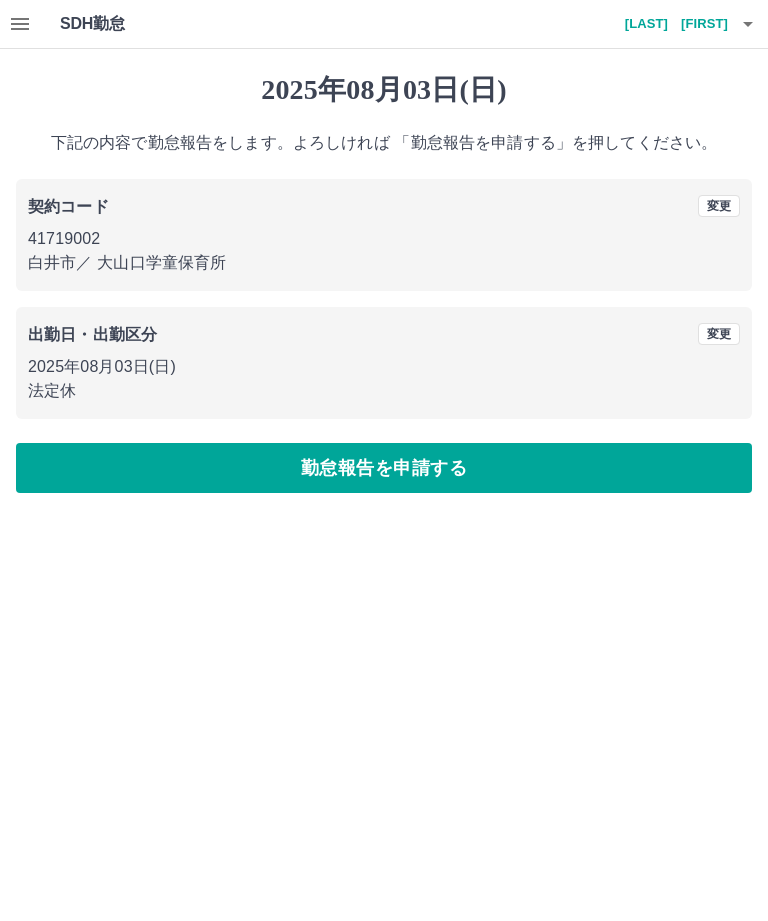 click on "勤怠報告を申請する" at bounding box center (384, 468) 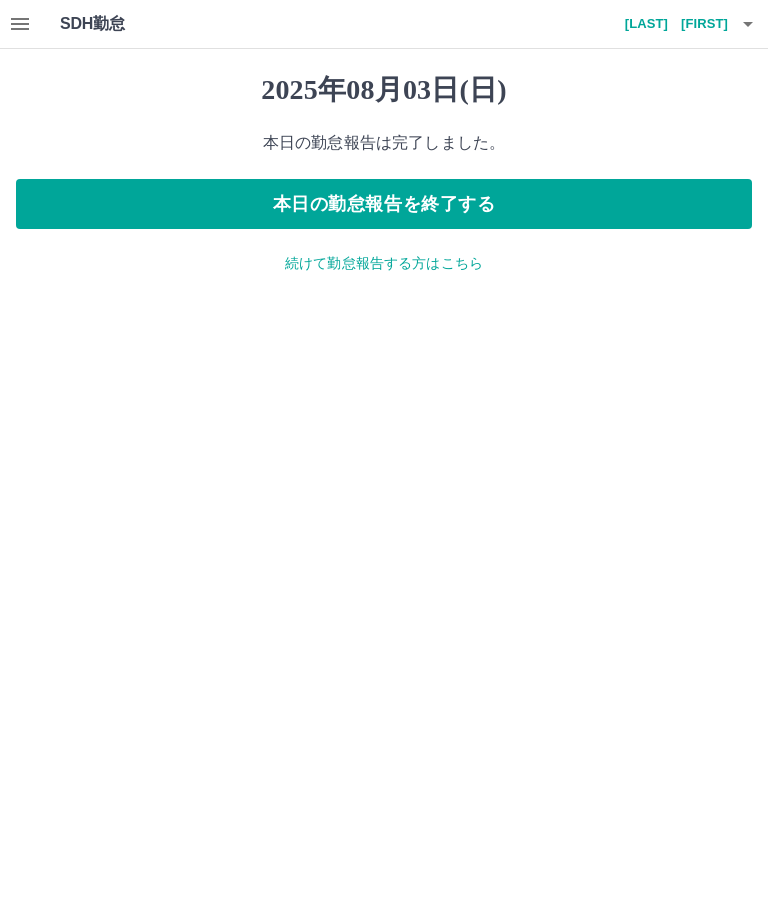 click on "YYYY年MM月DD日(日) 本日の勤怠報告は完了しました。 本日の勤怠報告を終了する 続けて勤怠報告する方はこちら" at bounding box center (384, 173) 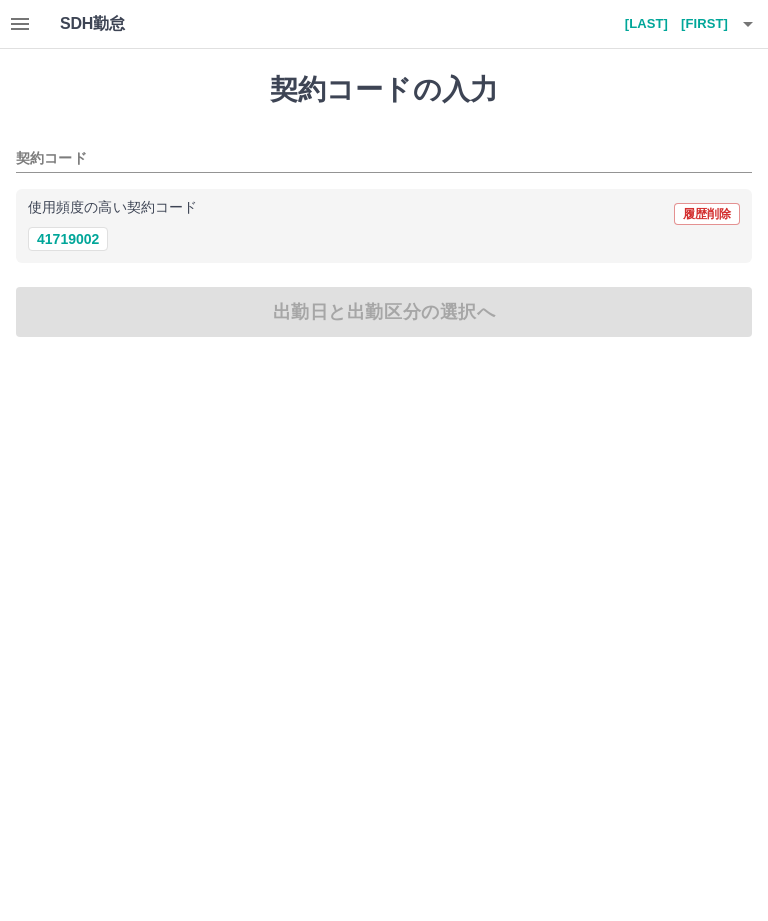 click on "41719002" at bounding box center [68, 239] 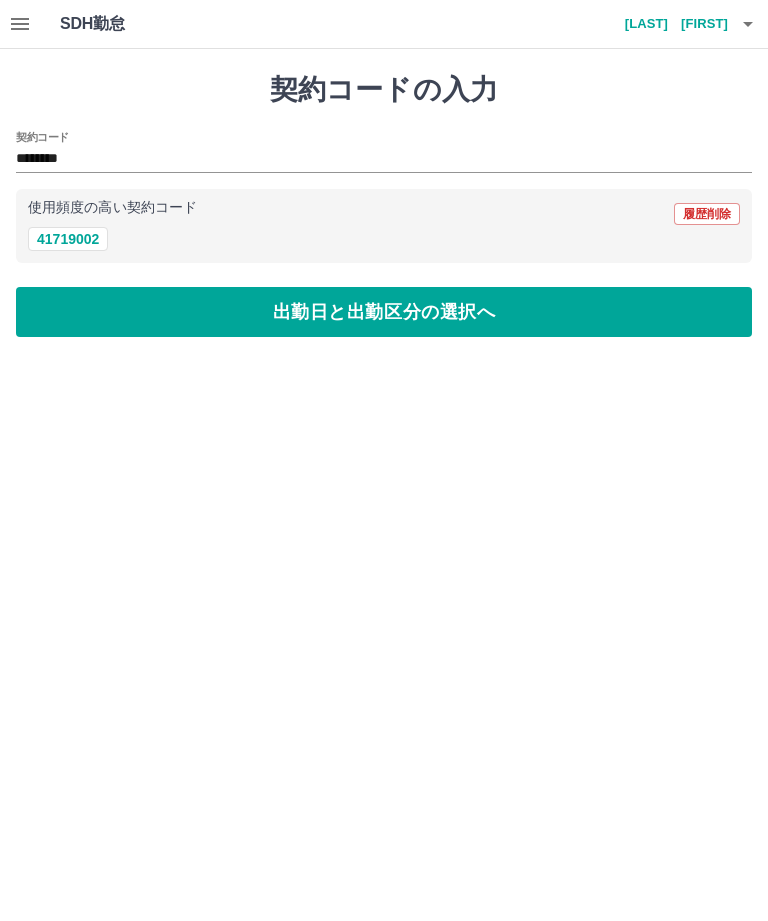 click on "出勤日と出勤区分の選択へ" at bounding box center (384, 312) 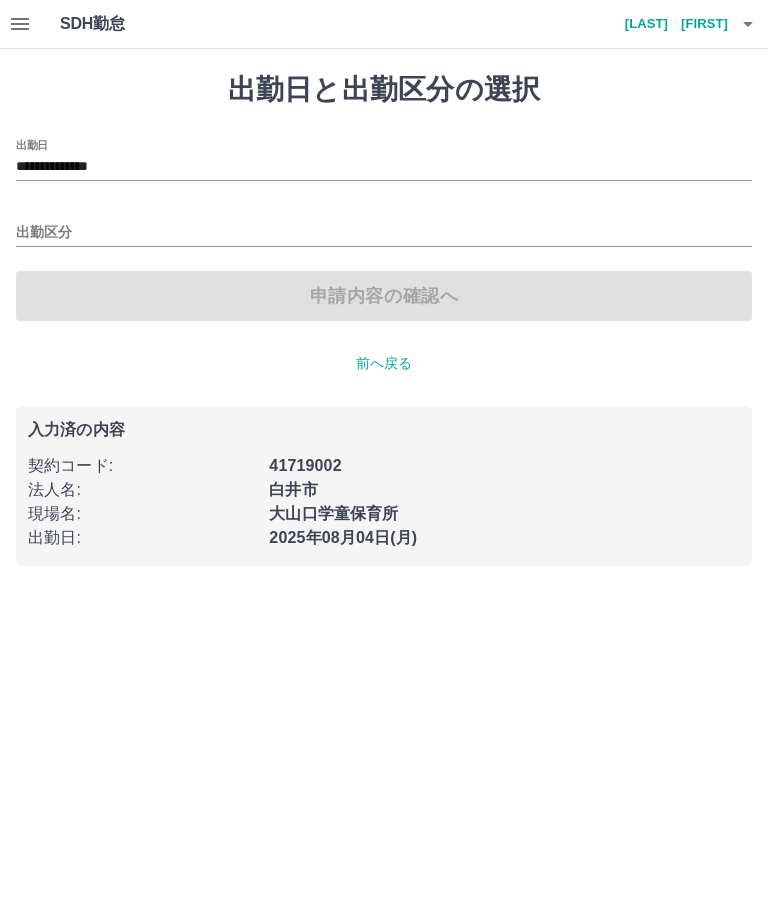 click on "**********" at bounding box center (384, 167) 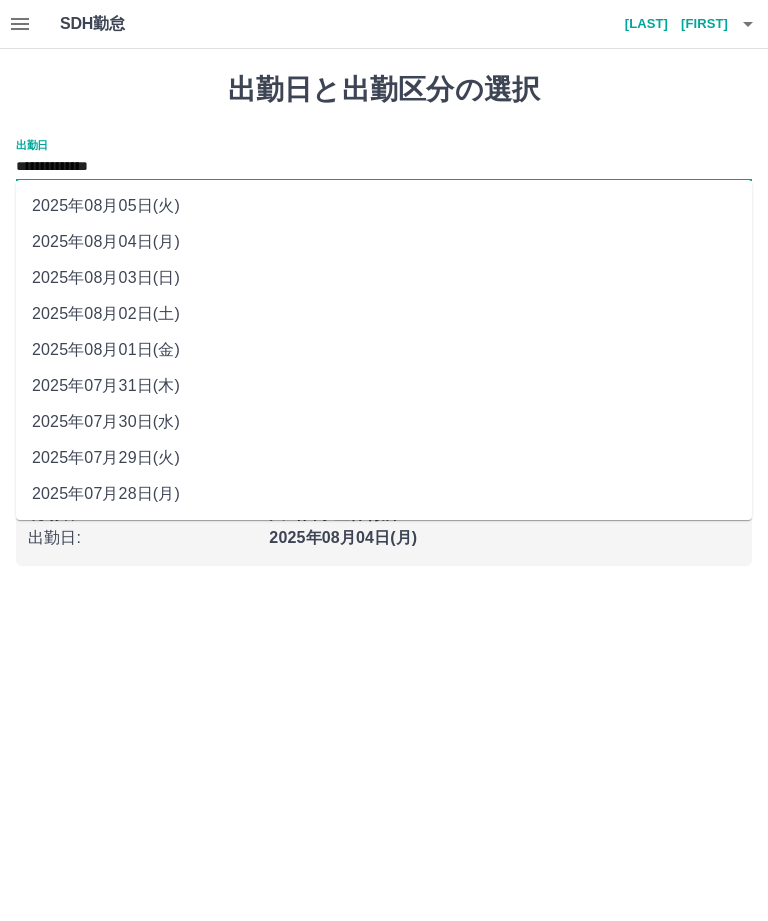 click on "2025年08月02日(土)" at bounding box center [384, 314] 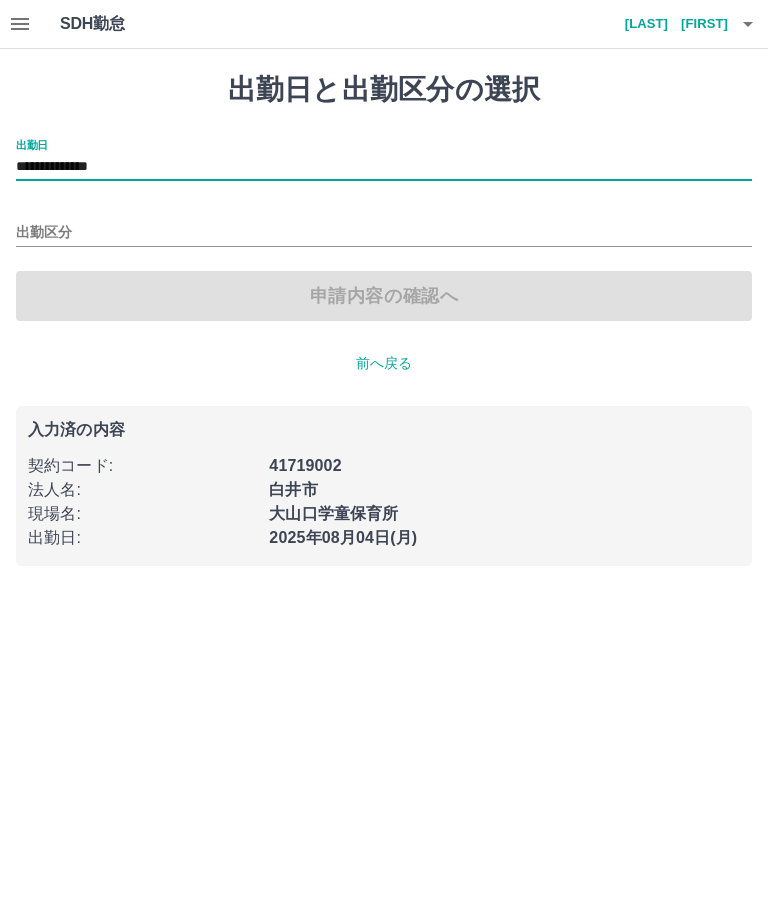 click on "出勤区分" at bounding box center (384, 226) 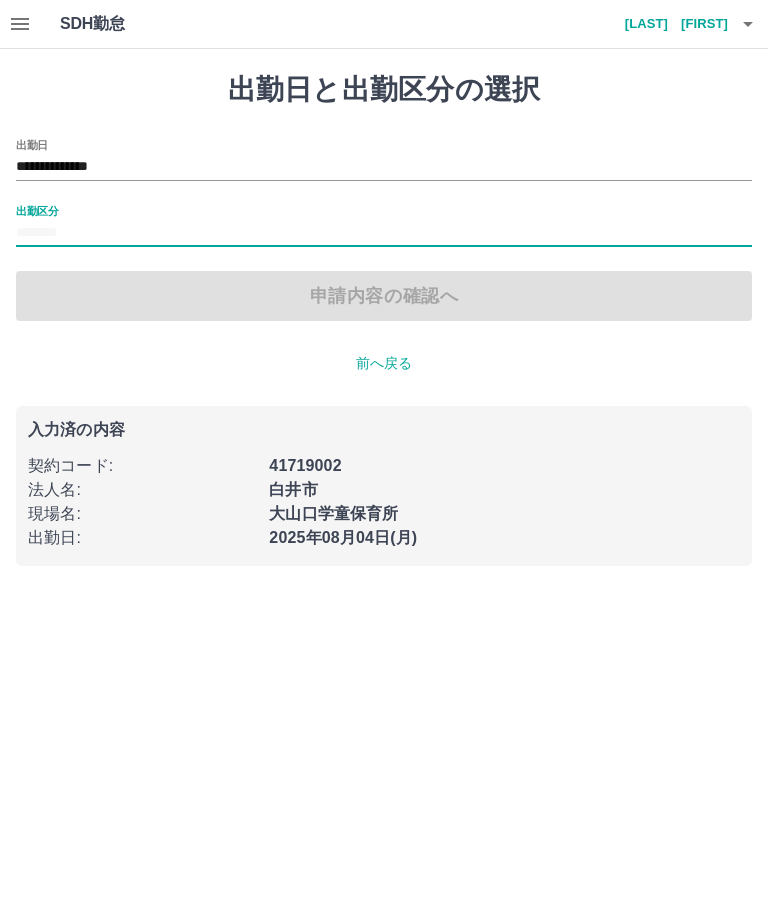 click on "出勤区分" at bounding box center [384, 233] 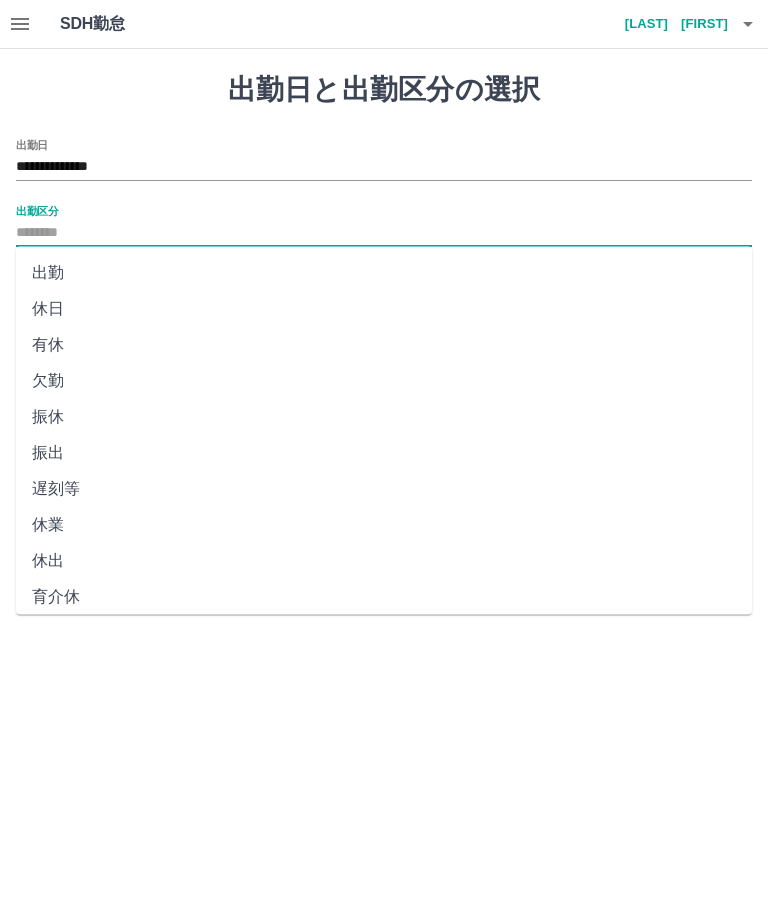 click on "出勤" at bounding box center (384, 273) 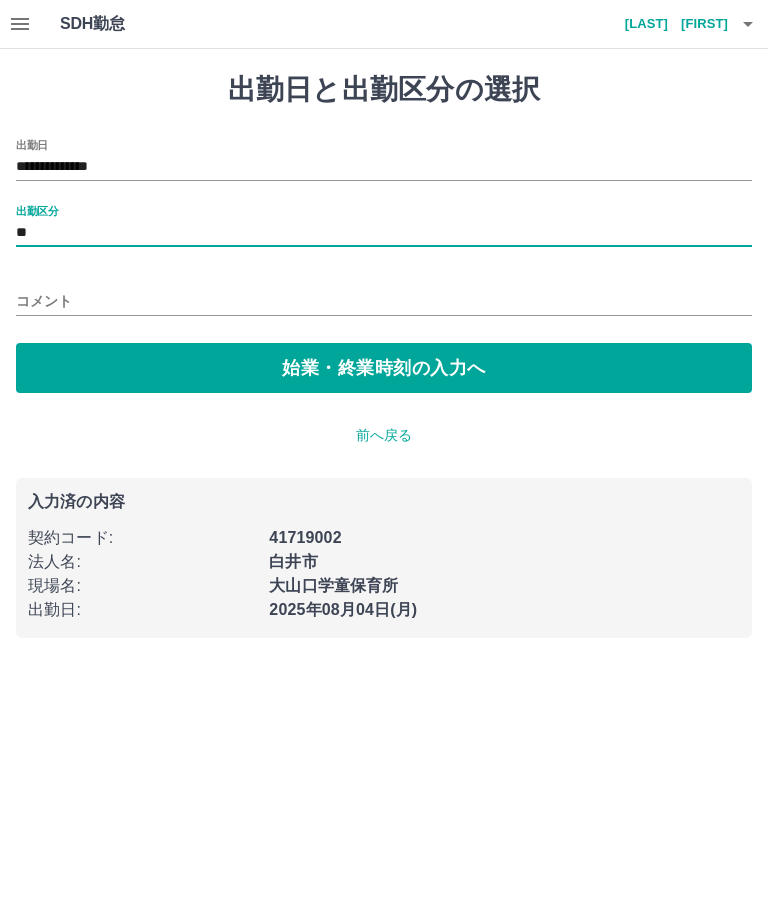 click on "**" at bounding box center (384, 233) 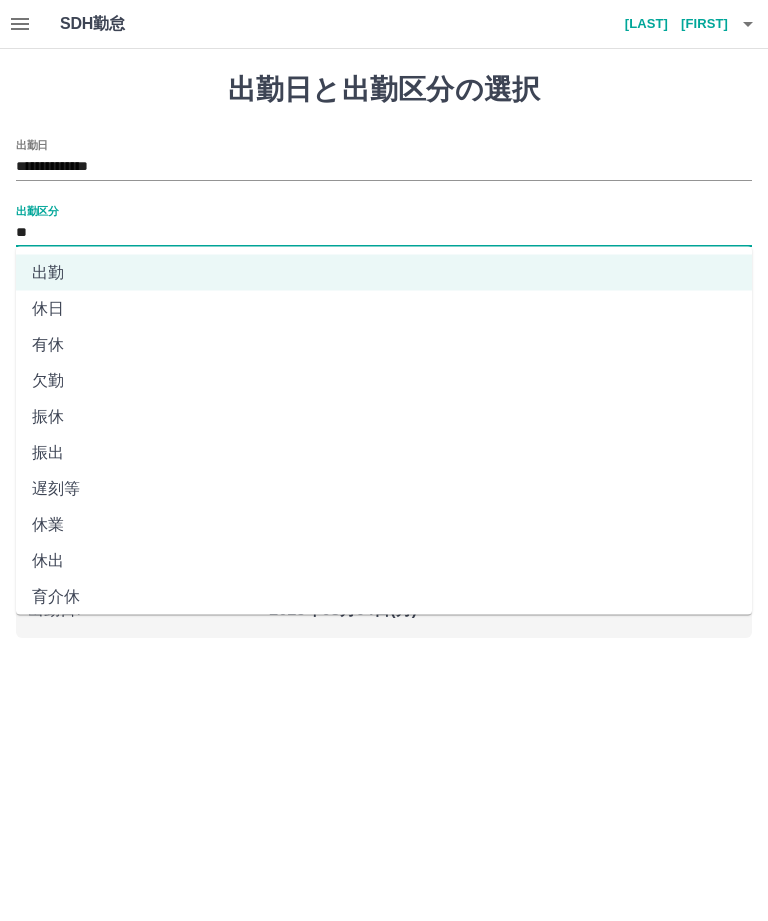 click on "休日" at bounding box center (384, 309) 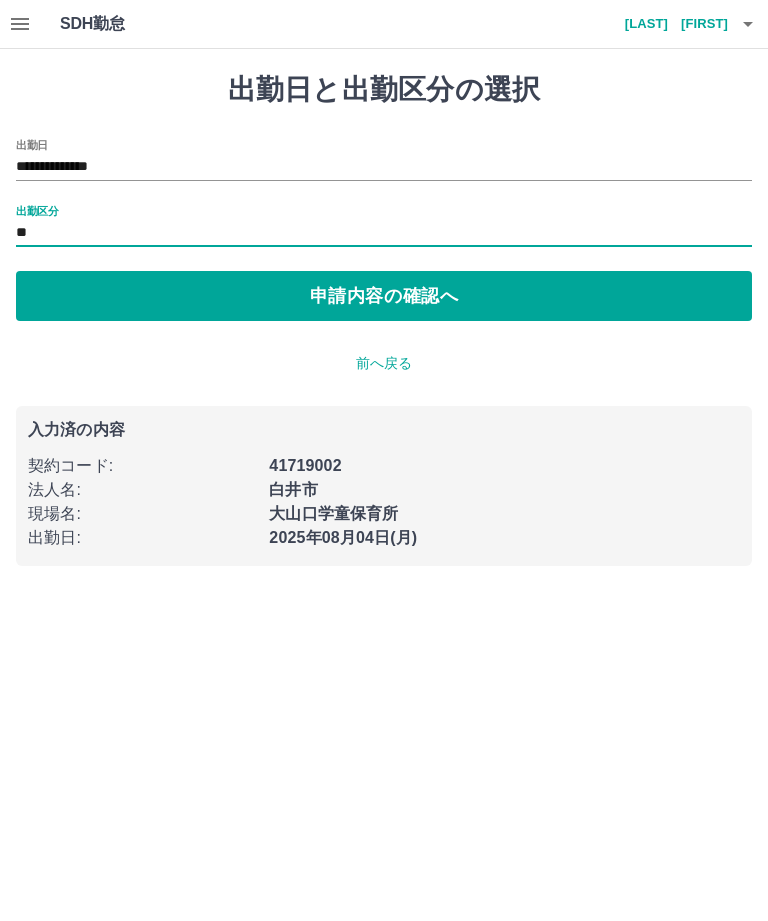 click on "申請内容の確認へ" at bounding box center (384, 296) 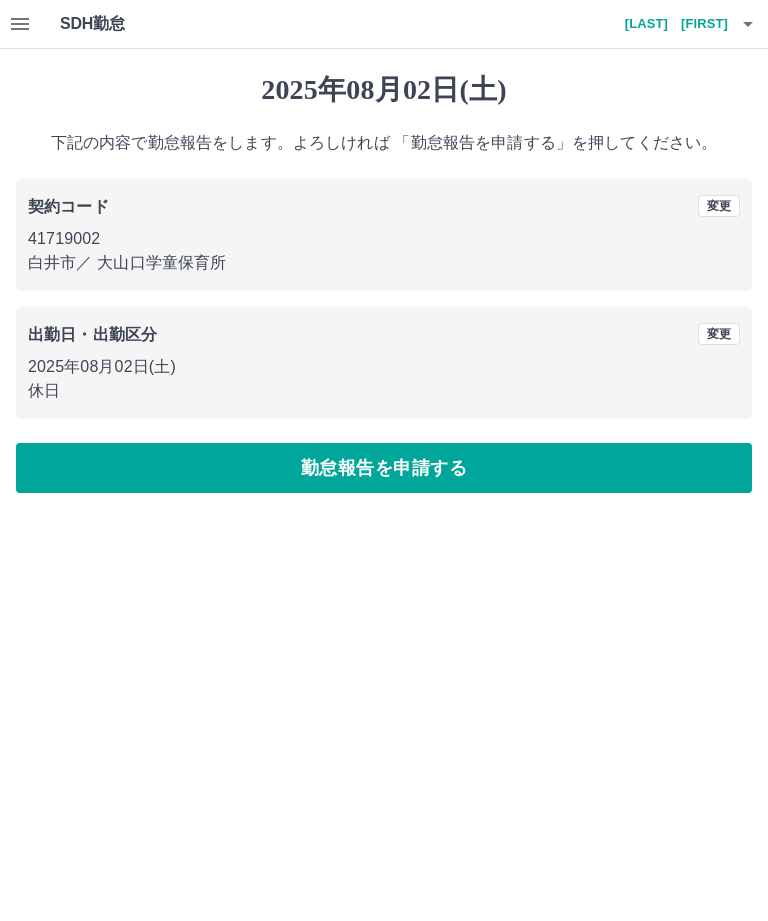 click on "勤怠報告を申請する" at bounding box center (384, 468) 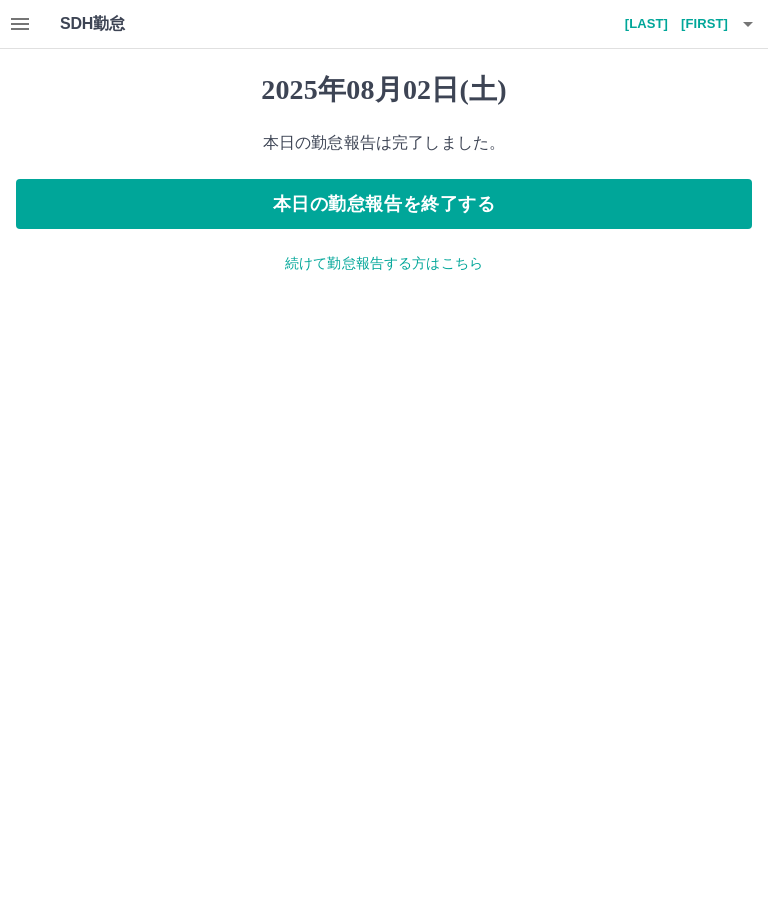 click on "続けて勤怠報告する方はこちら" at bounding box center (384, 263) 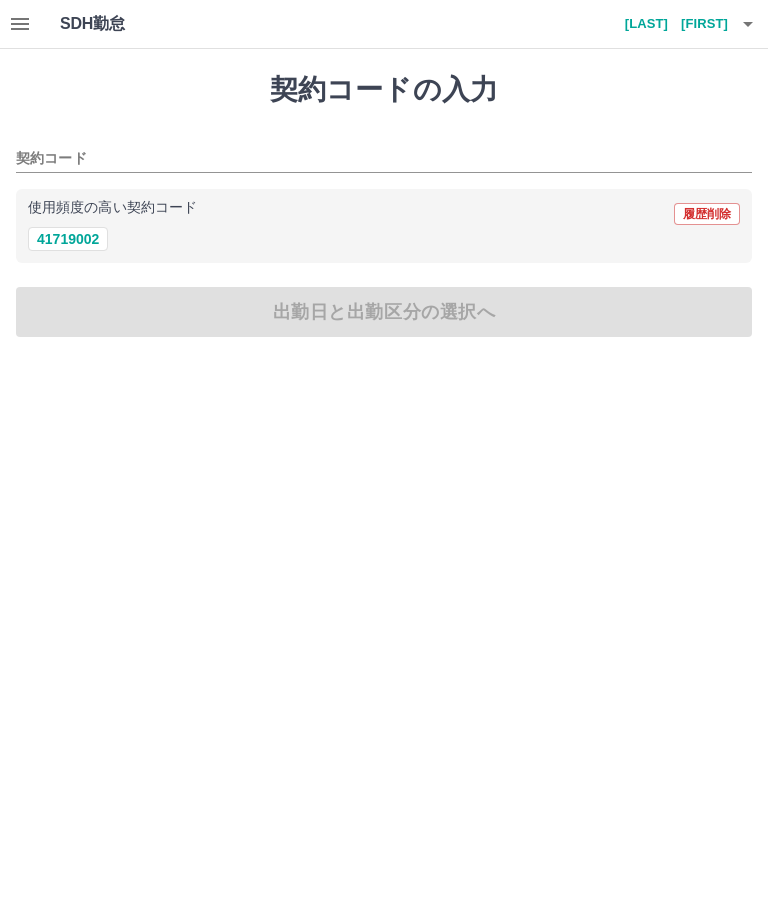 click on "41719002" at bounding box center [68, 239] 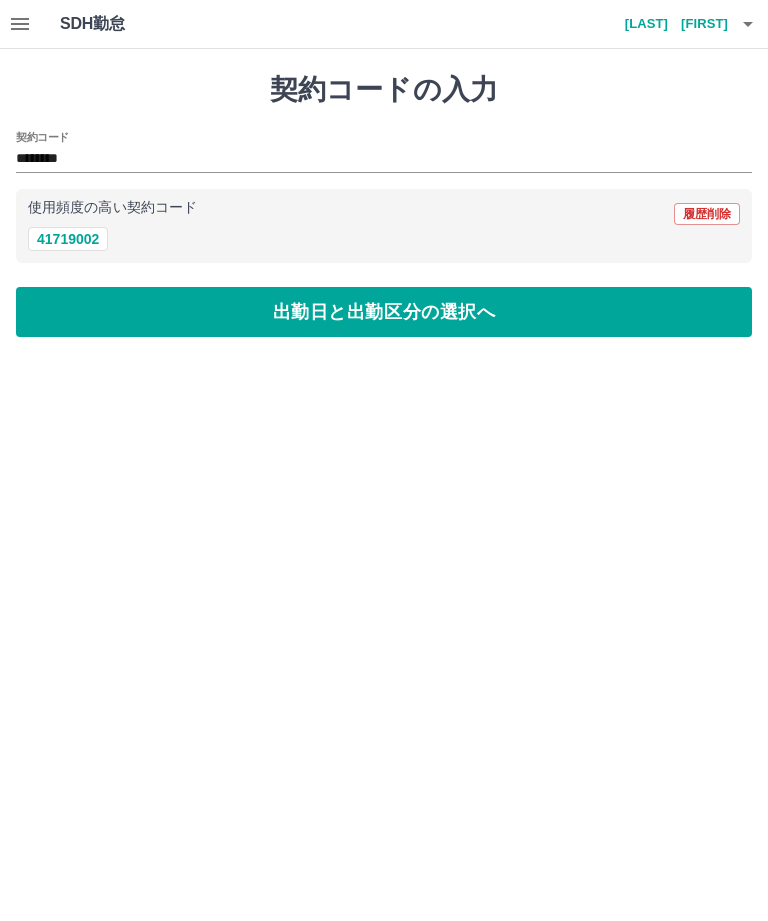 click on "出勤日と出勤区分の選択へ" at bounding box center [384, 312] 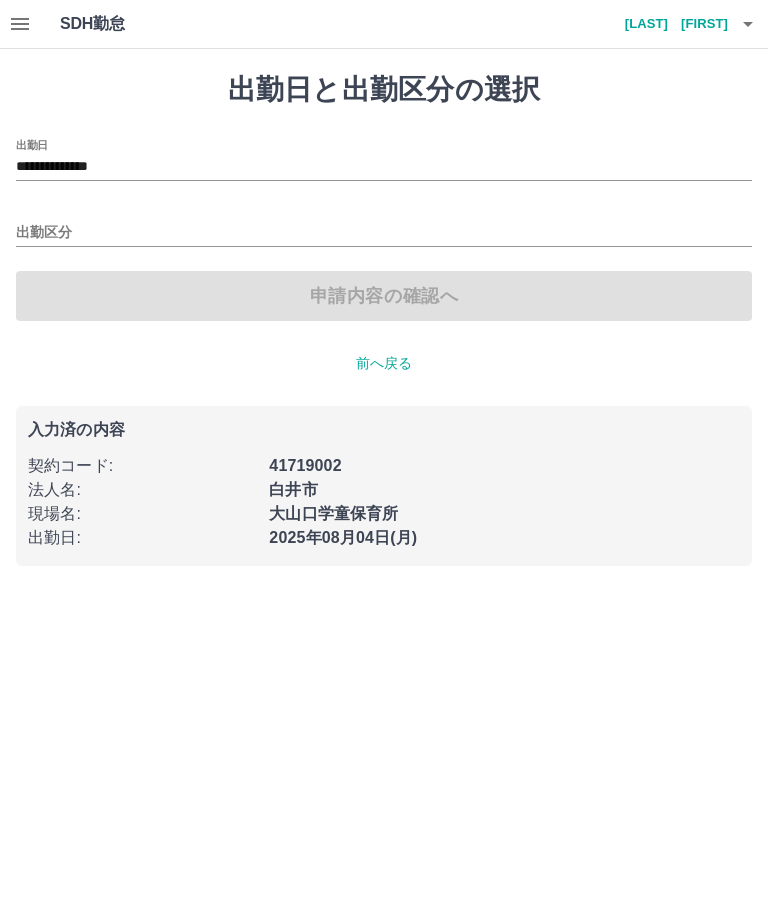 click on "**********" at bounding box center [384, 167] 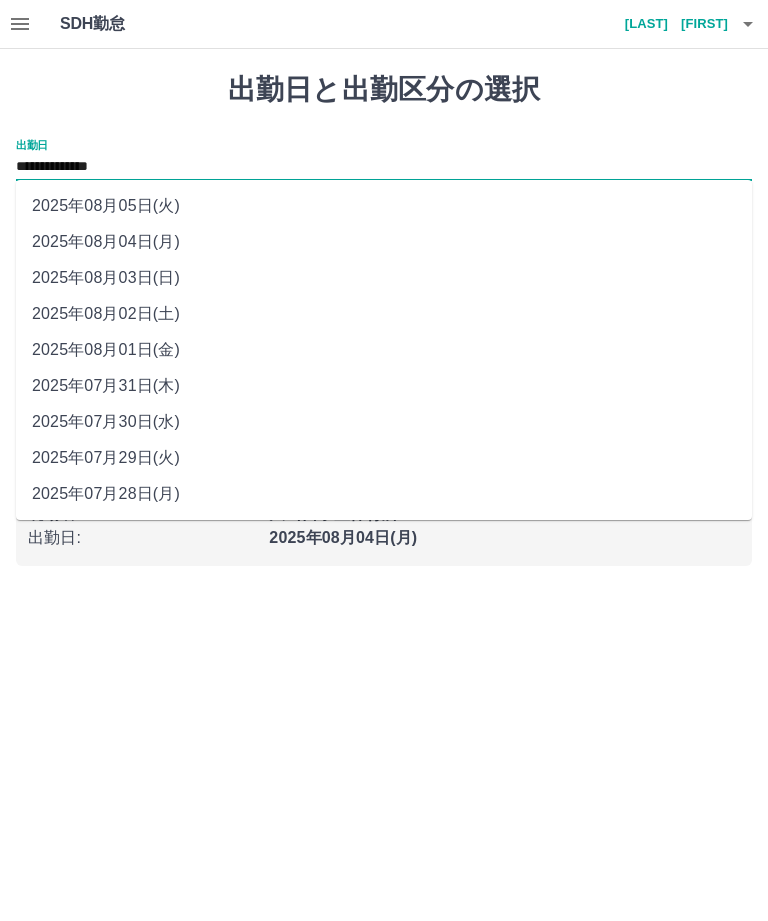 click on "2025年08月01日(金)" at bounding box center [384, 350] 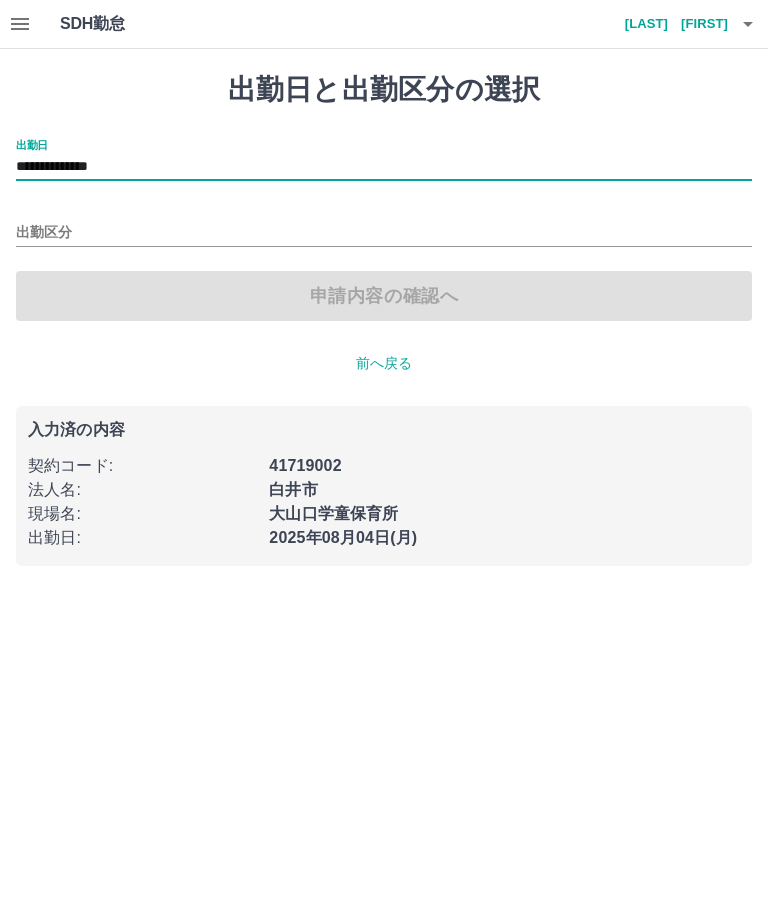 click on "出勤区分" at bounding box center [384, 233] 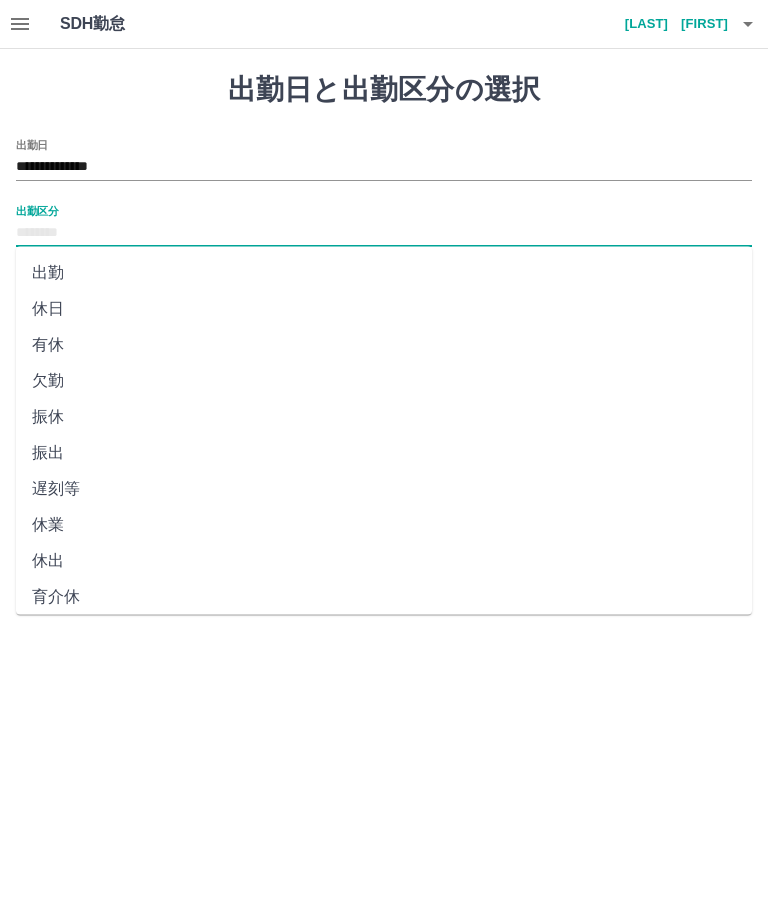 click on "休日" at bounding box center (384, 309) 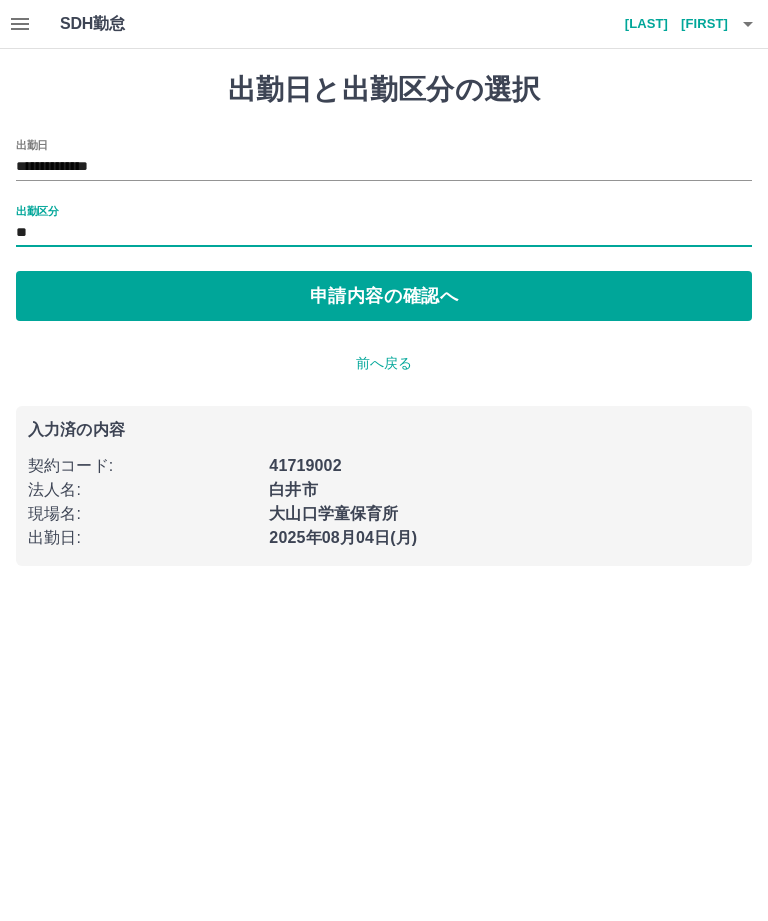 type on "**" 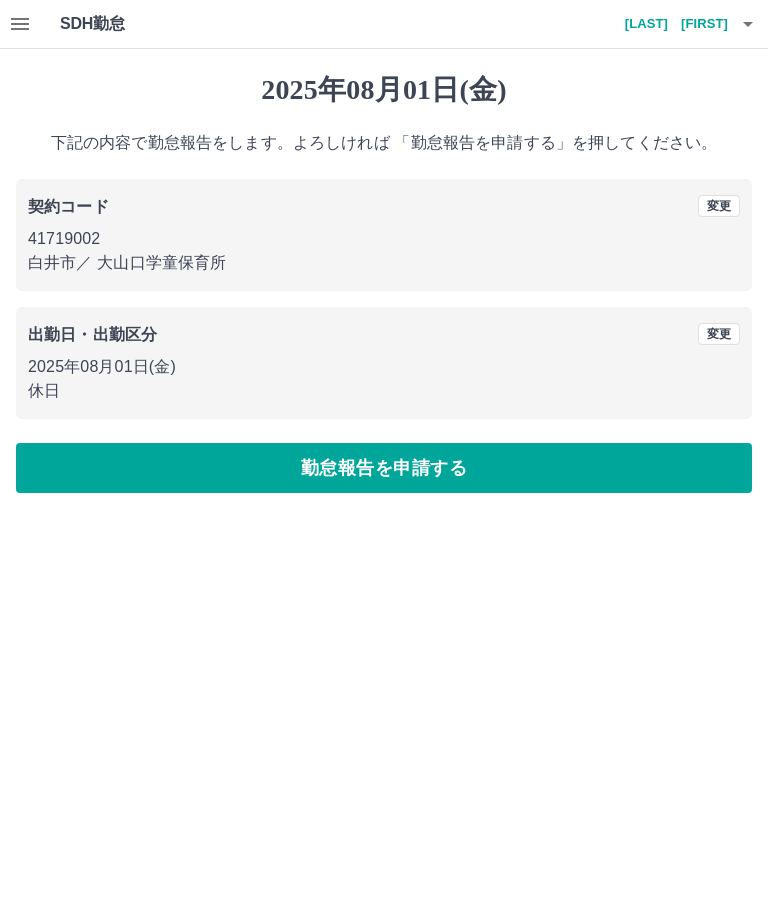 click on "勤怠報告を申請する" at bounding box center [384, 468] 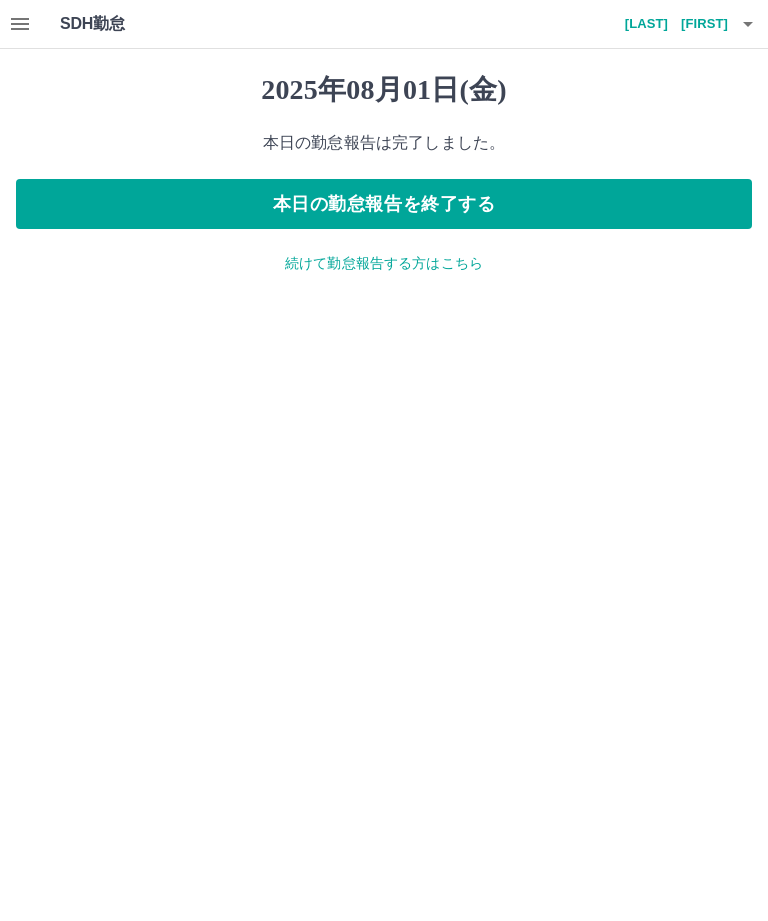 click on "続けて勤怠報告する方はこちら" at bounding box center (384, 263) 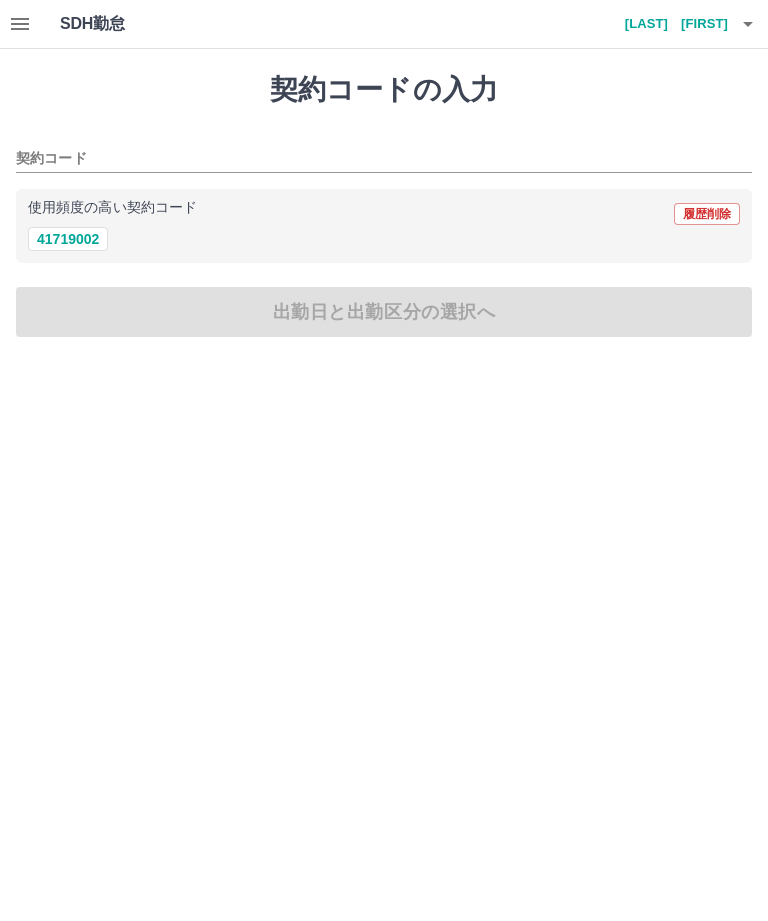 click on "41719002" at bounding box center [68, 239] 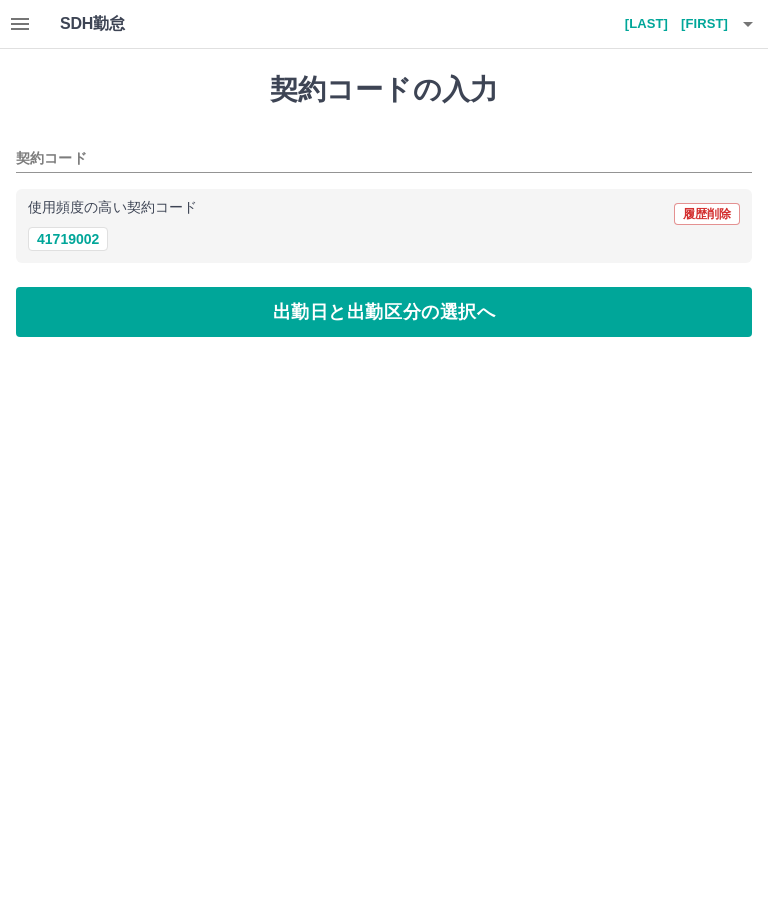 type on "********" 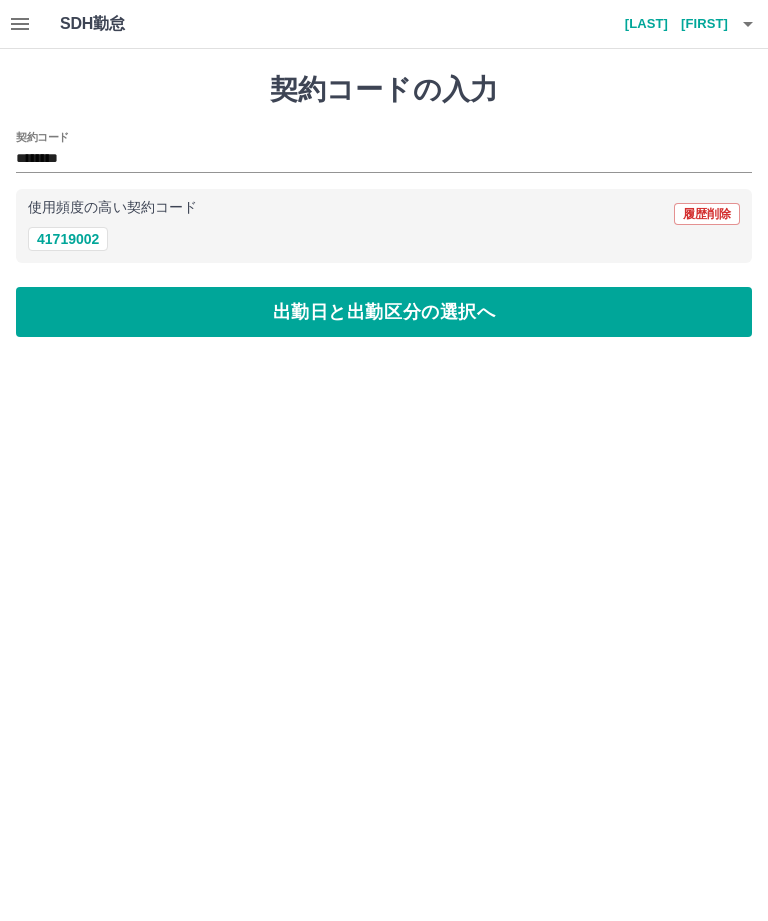 click on "出勤日と出勤区分の選択へ" at bounding box center (384, 312) 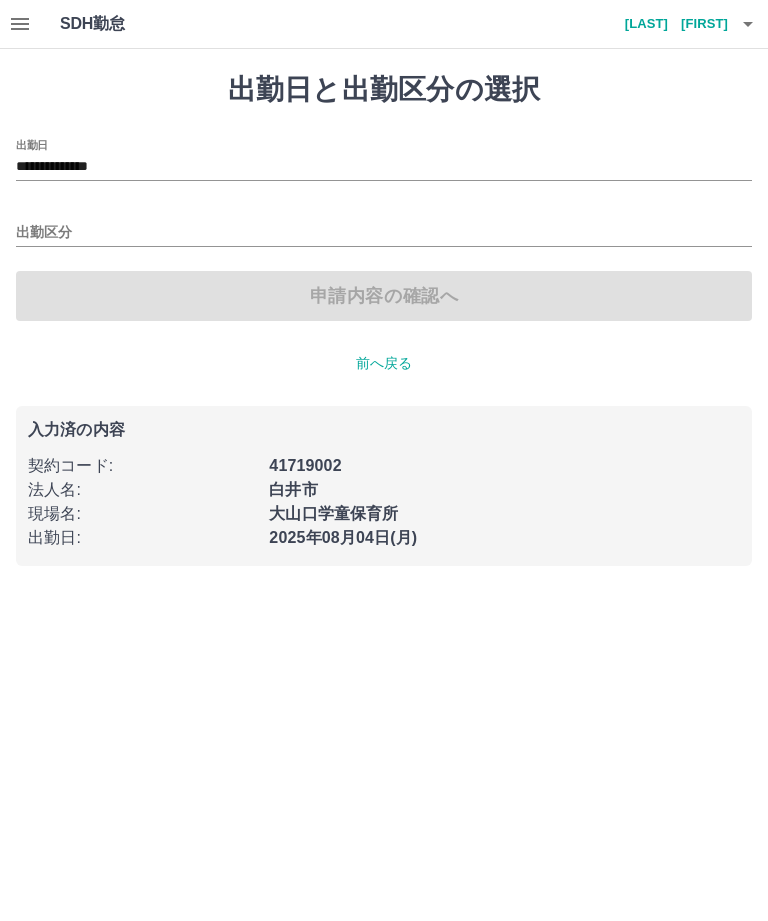 click on "**********" at bounding box center [384, 167] 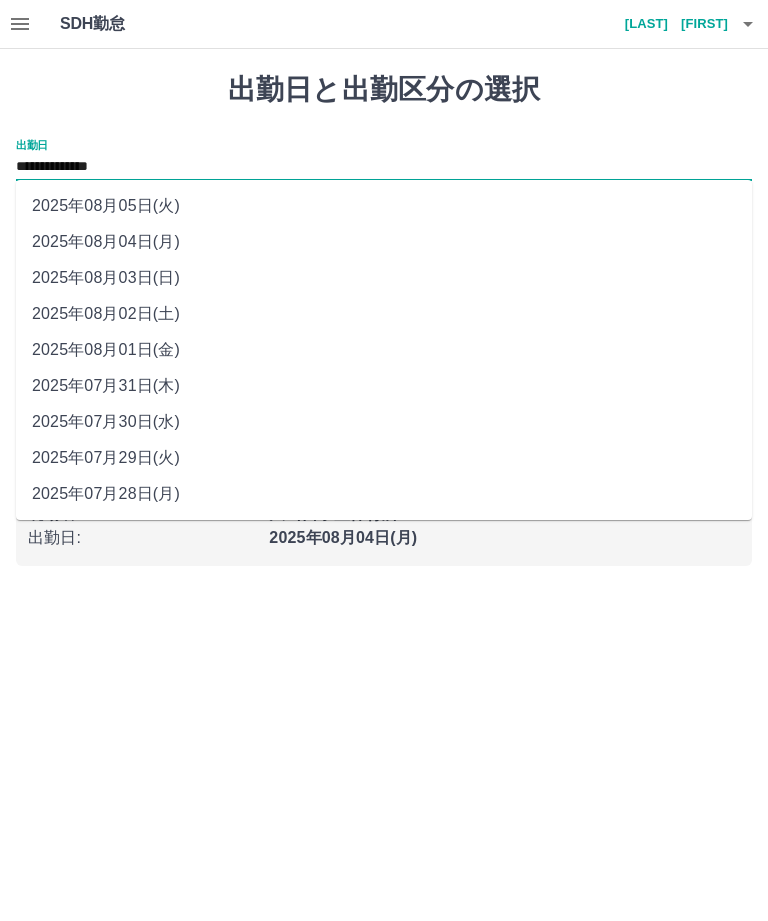 click on "2025年07月31日(木)" at bounding box center [384, 386] 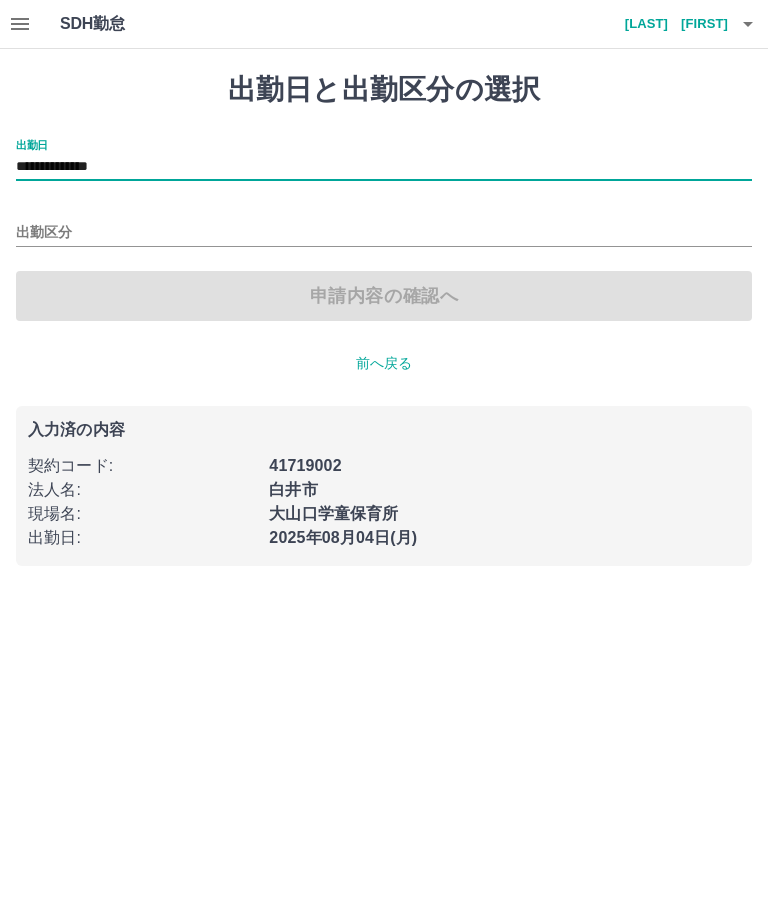click on "出勤区分" at bounding box center (384, 233) 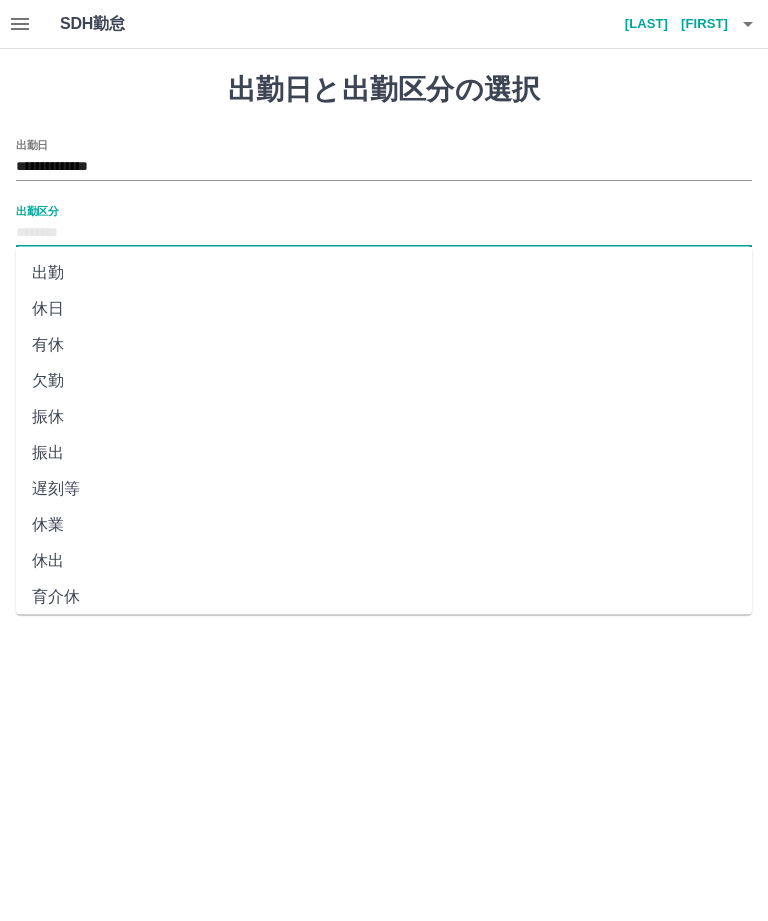 click on "休日" at bounding box center (384, 309) 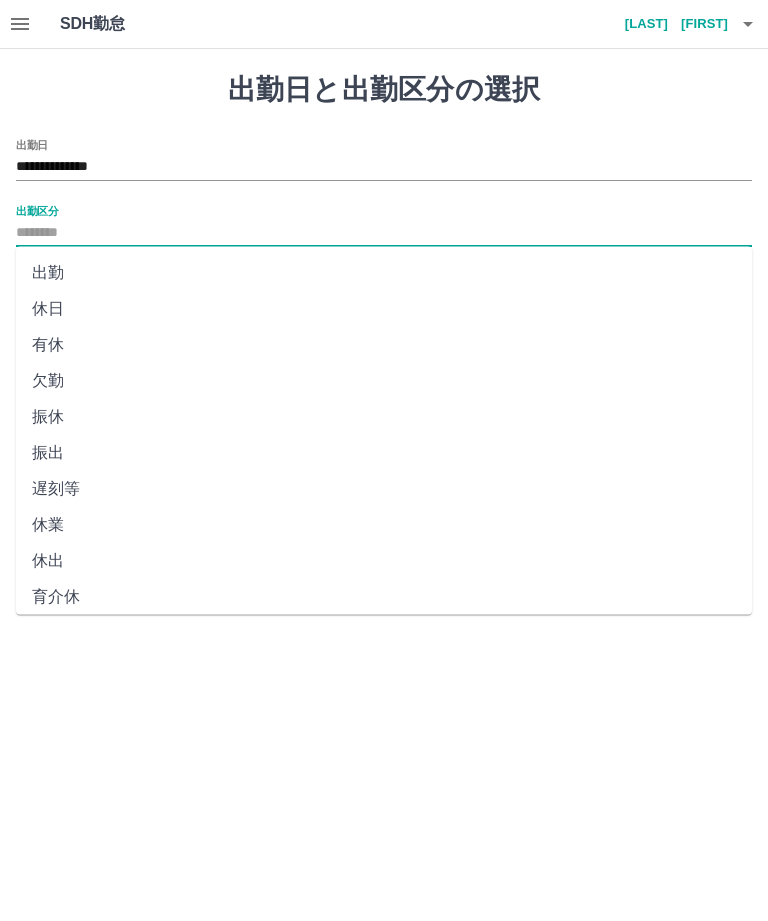 type on "**" 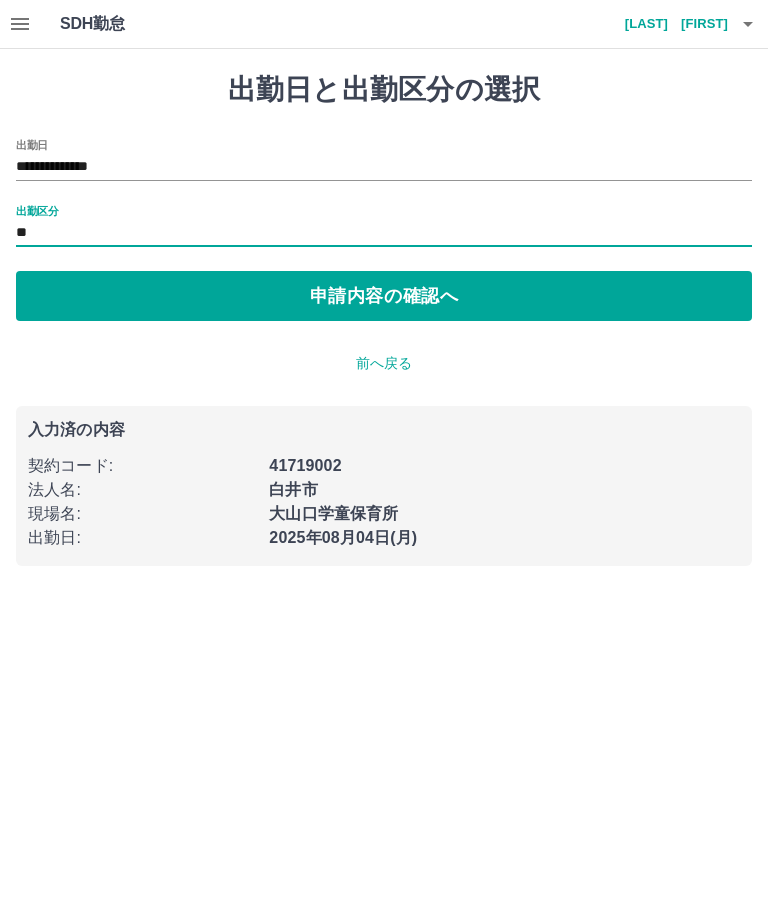 click on "申請内容の確認へ" at bounding box center (384, 296) 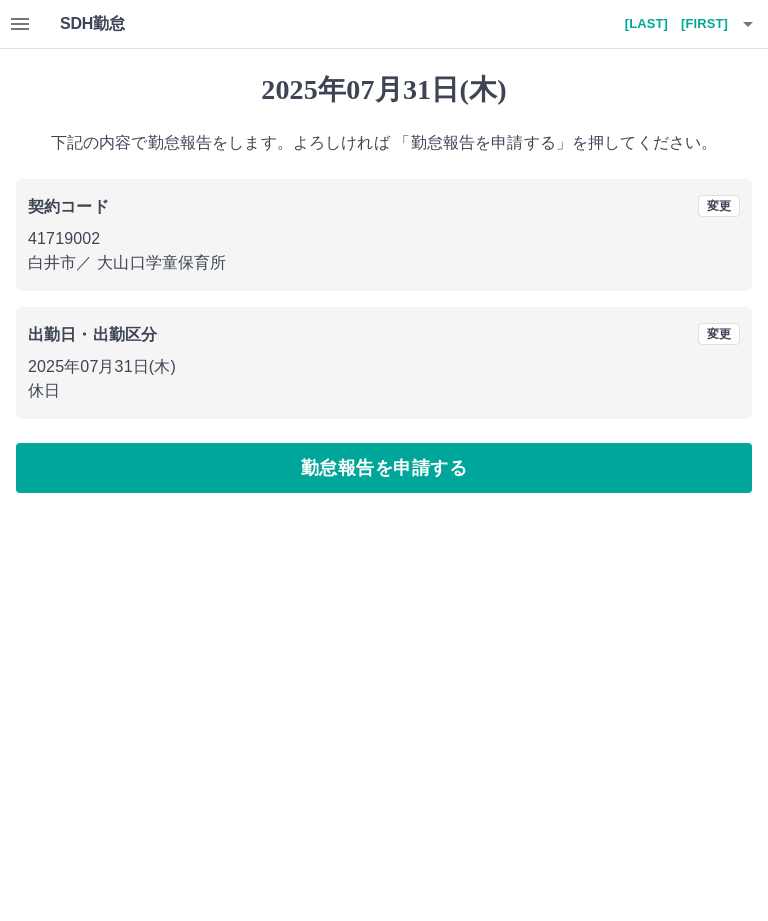 click on "勤怠報告を申請する" at bounding box center [384, 468] 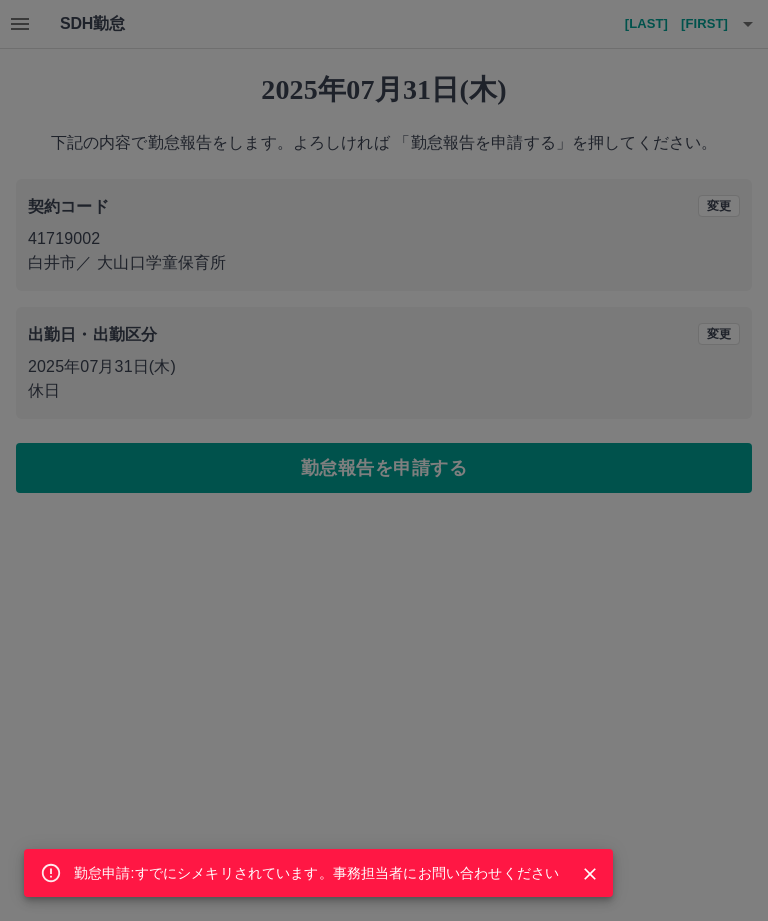 click at bounding box center [590, 874] 